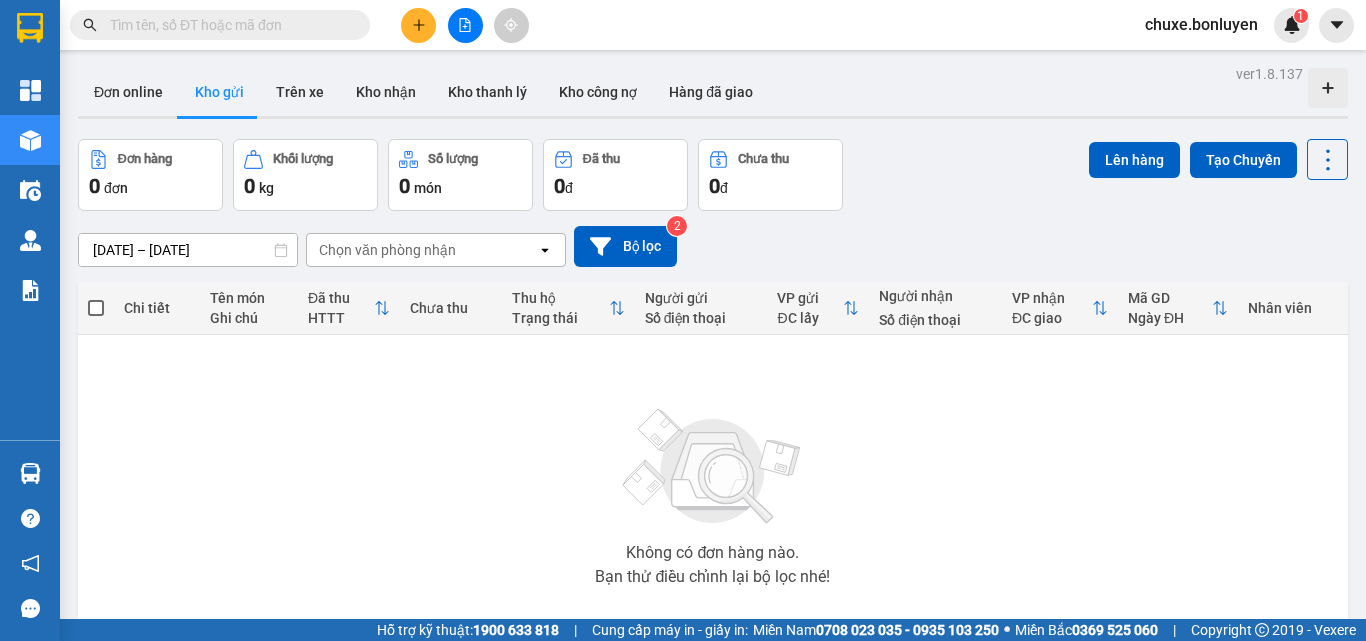 scroll, scrollTop: 0, scrollLeft: 0, axis: both 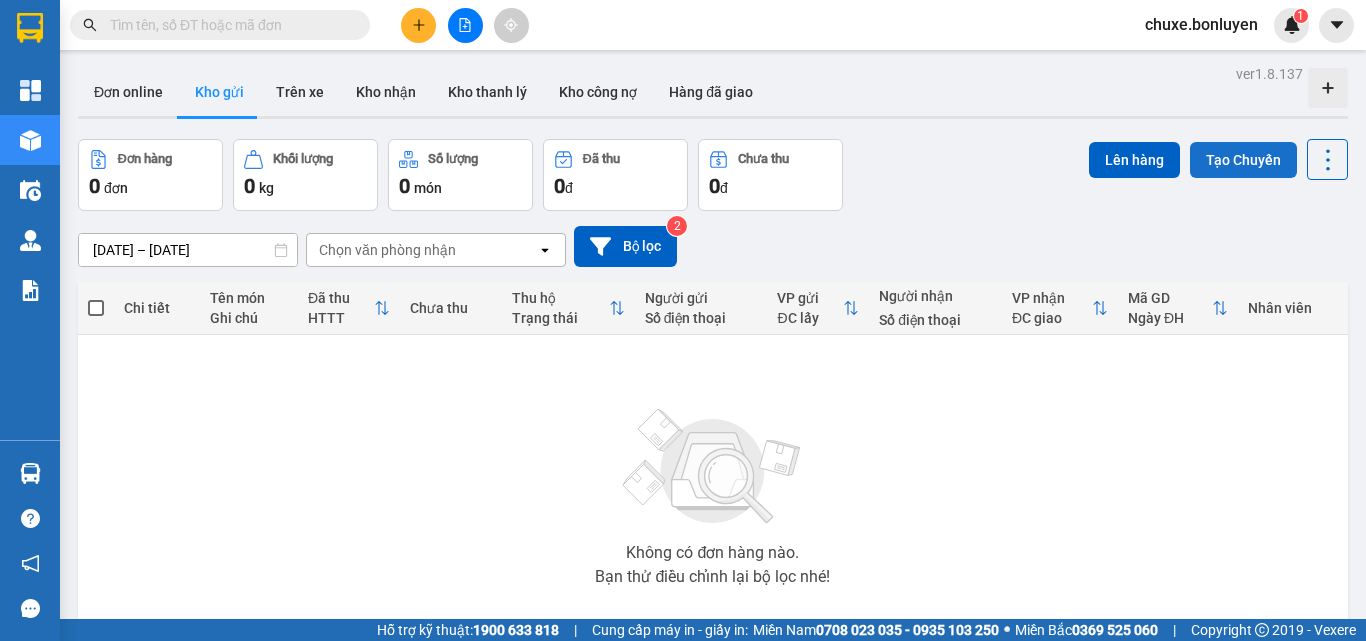 click on "Tạo Chuyến" at bounding box center (1243, 160) 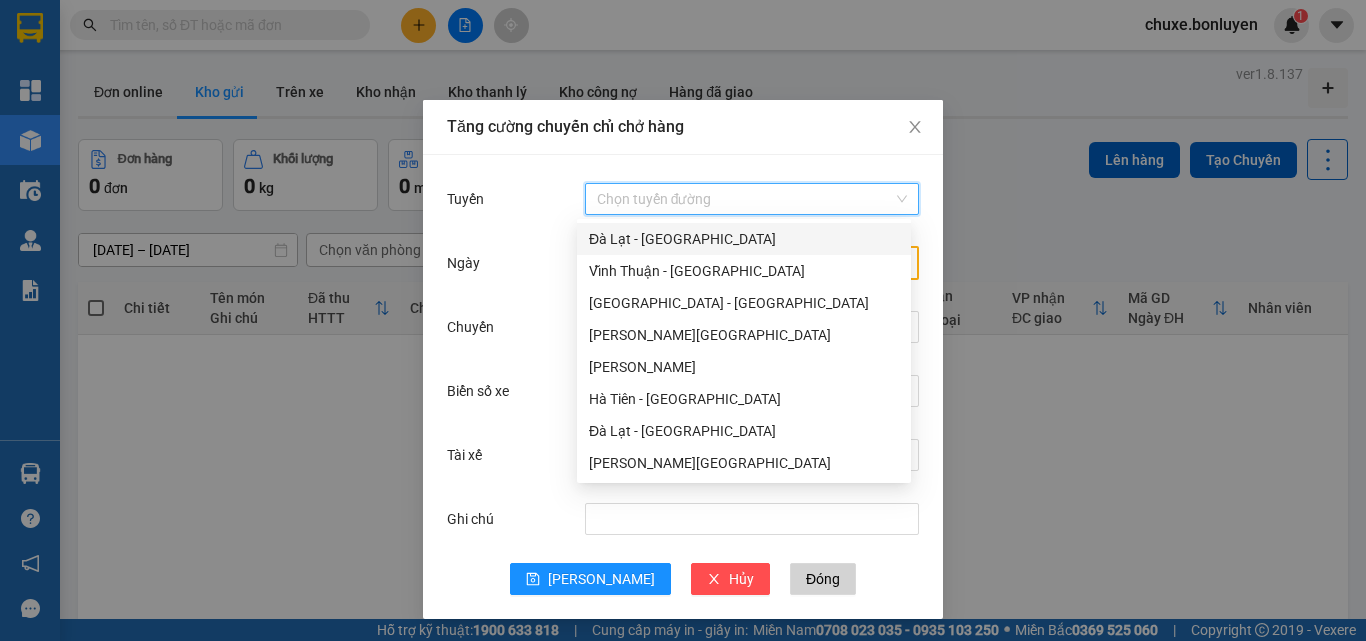 click on "Tuyến" at bounding box center (745, 199) 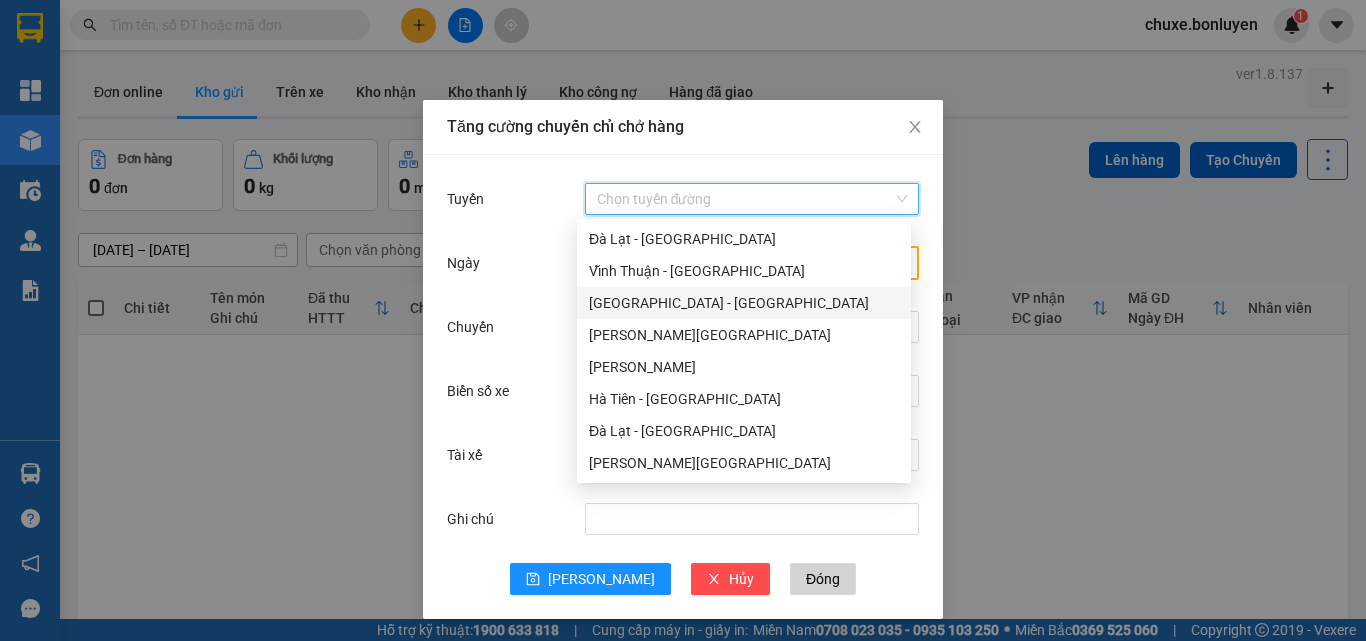 click on "[GEOGRAPHIC_DATA] - [GEOGRAPHIC_DATA]" at bounding box center (744, 303) 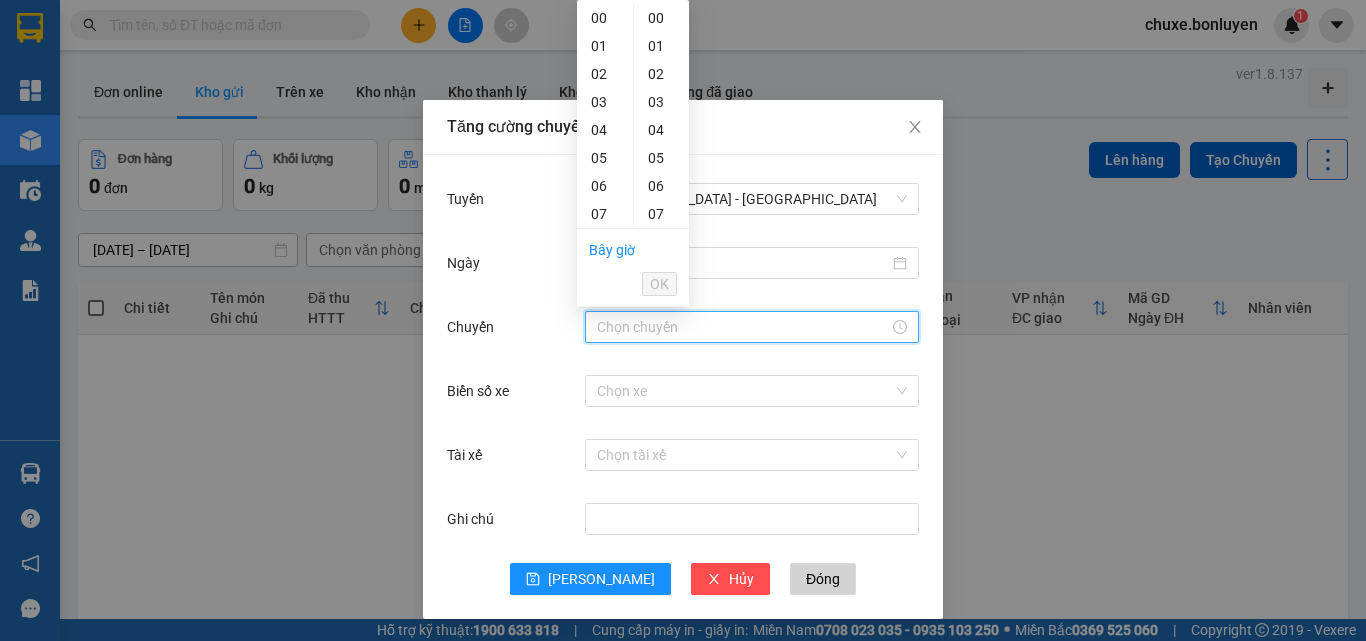 click on "Chuyến" at bounding box center [743, 327] 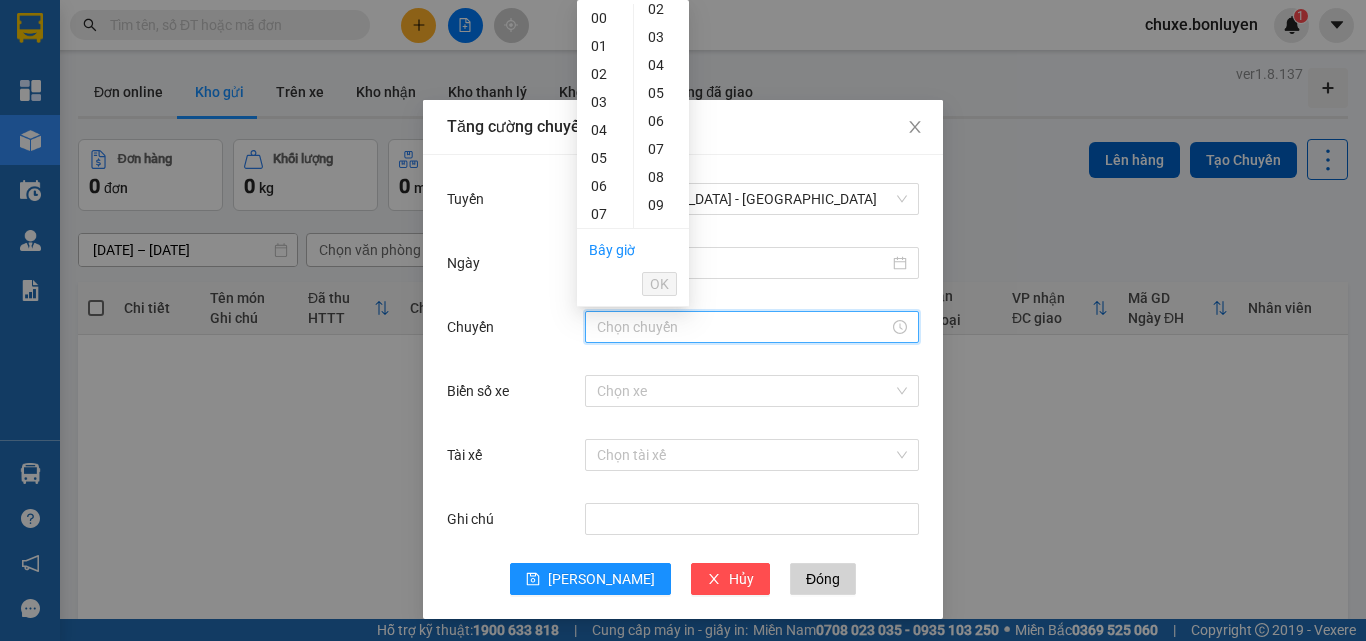 scroll, scrollTop: 200, scrollLeft: 0, axis: vertical 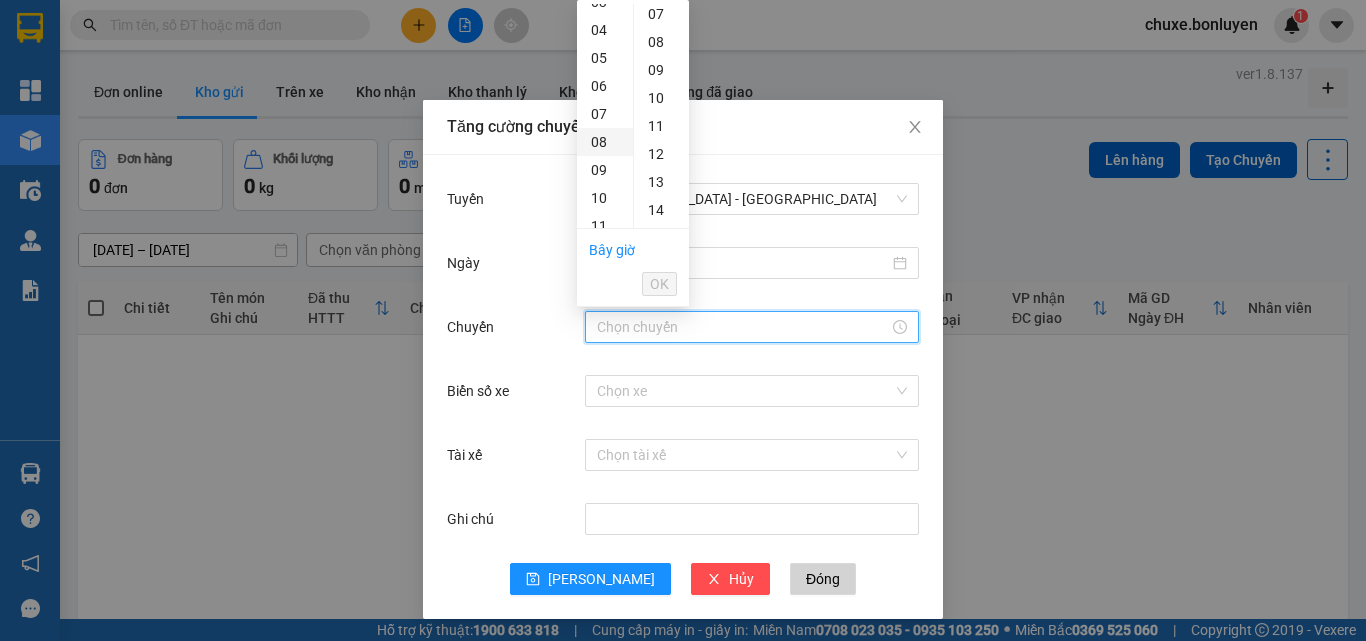 click on "08" at bounding box center (605, 142) 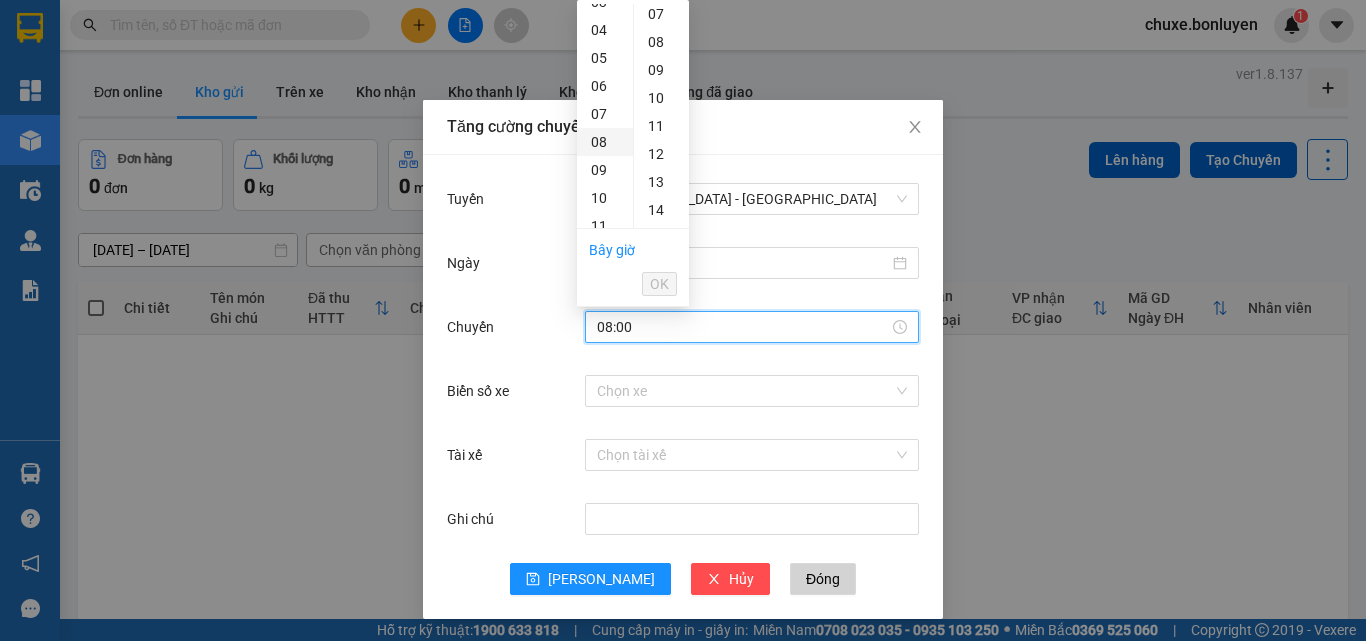 scroll, scrollTop: 182, scrollLeft: 0, axis: vertical 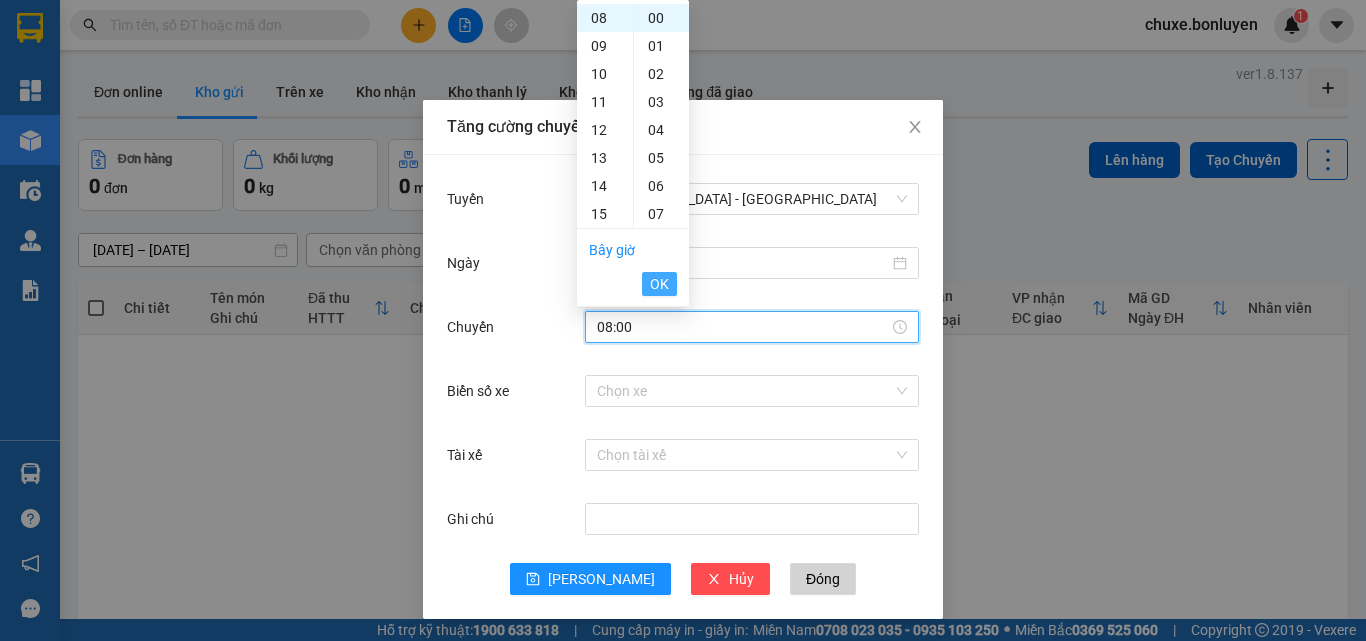 click on "OK" at bounding box center [659, 284] 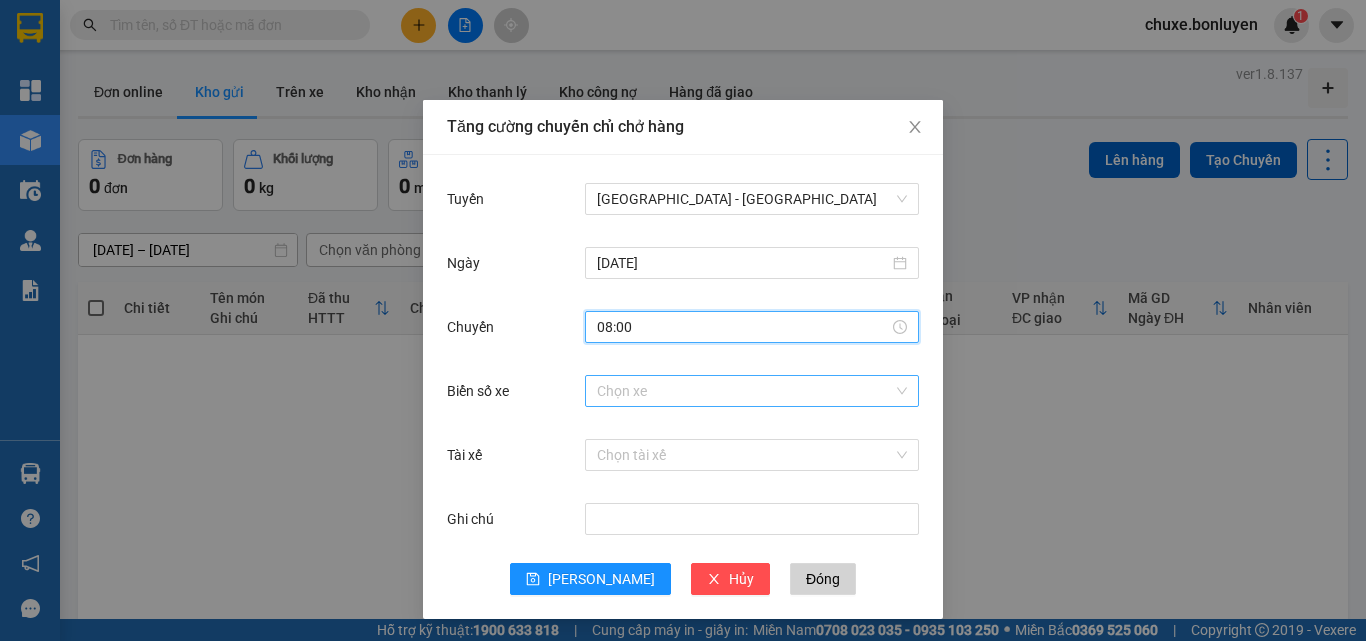 click on "Biển số xe" at bounding box center (745, 391) 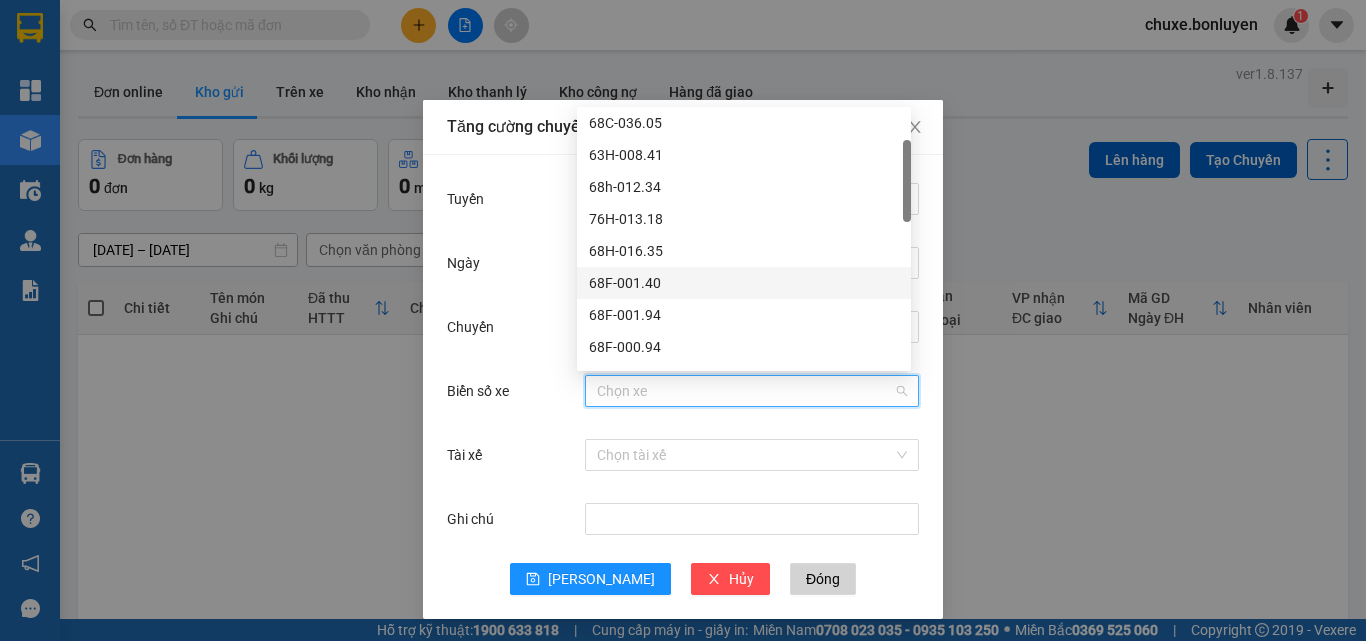 scroll, scrollTop: 200, scrollLeft: 0, axis: vertical 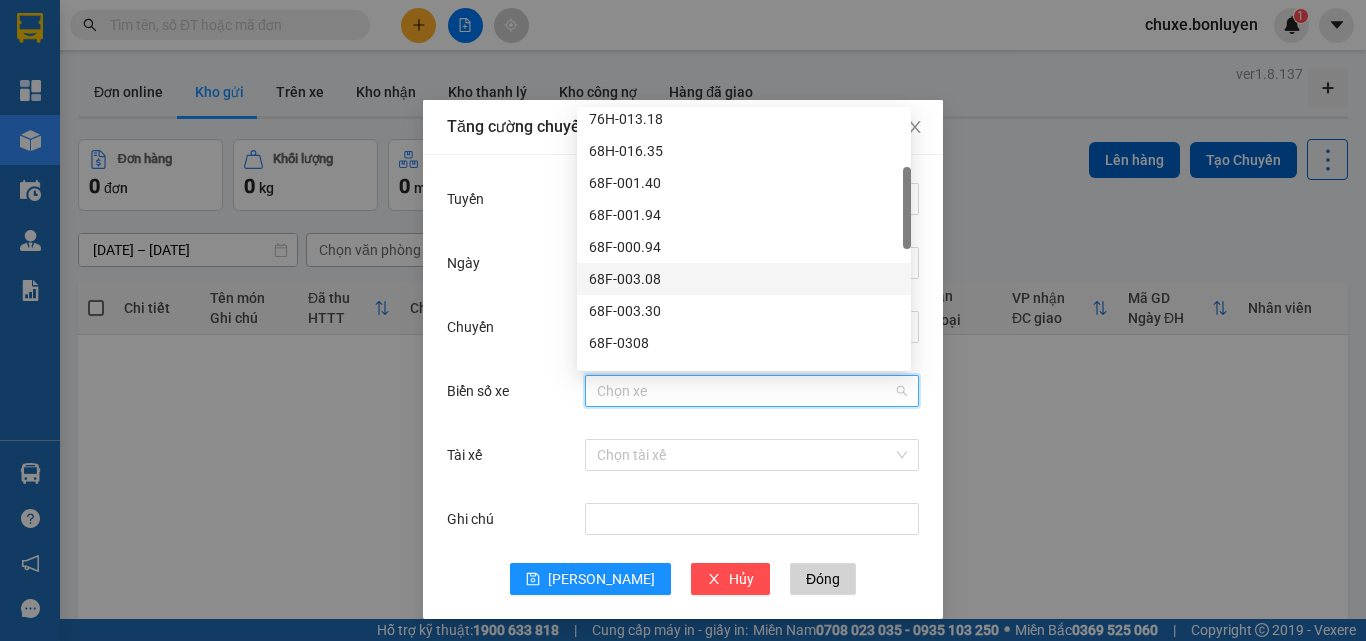 click on "68F-003.08" at bounding box center (744, 279) 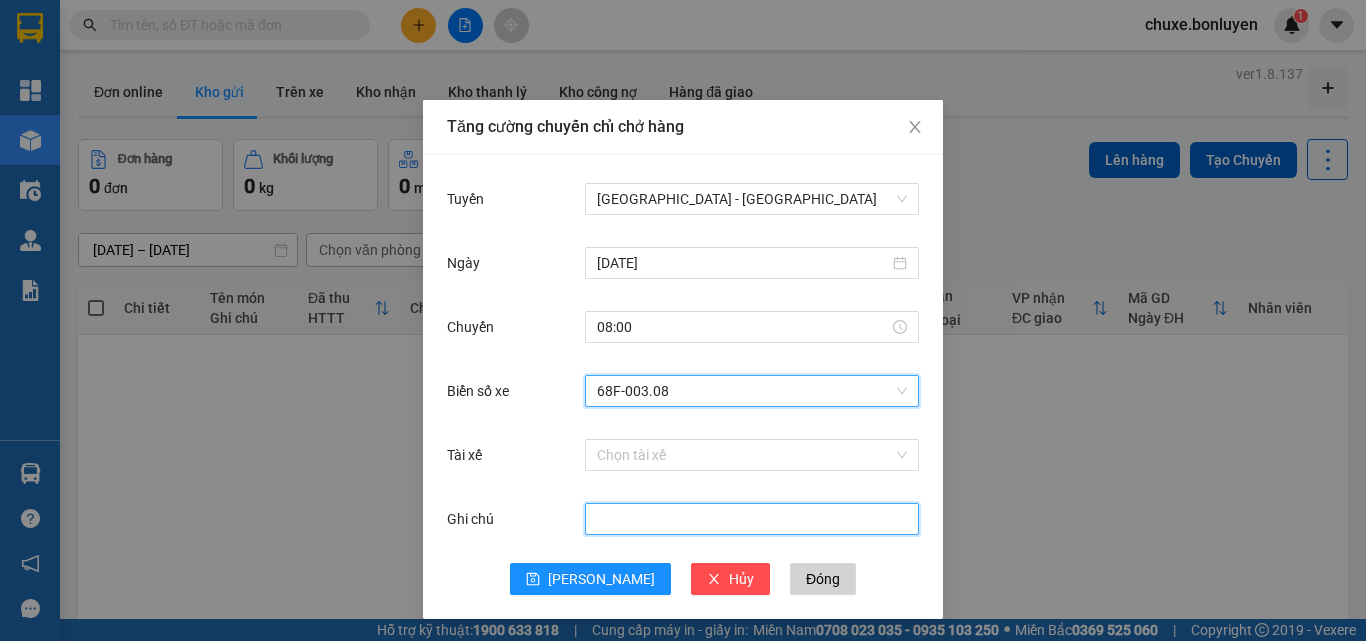 click on "Ghi chú" at bounding box center [752, 519] 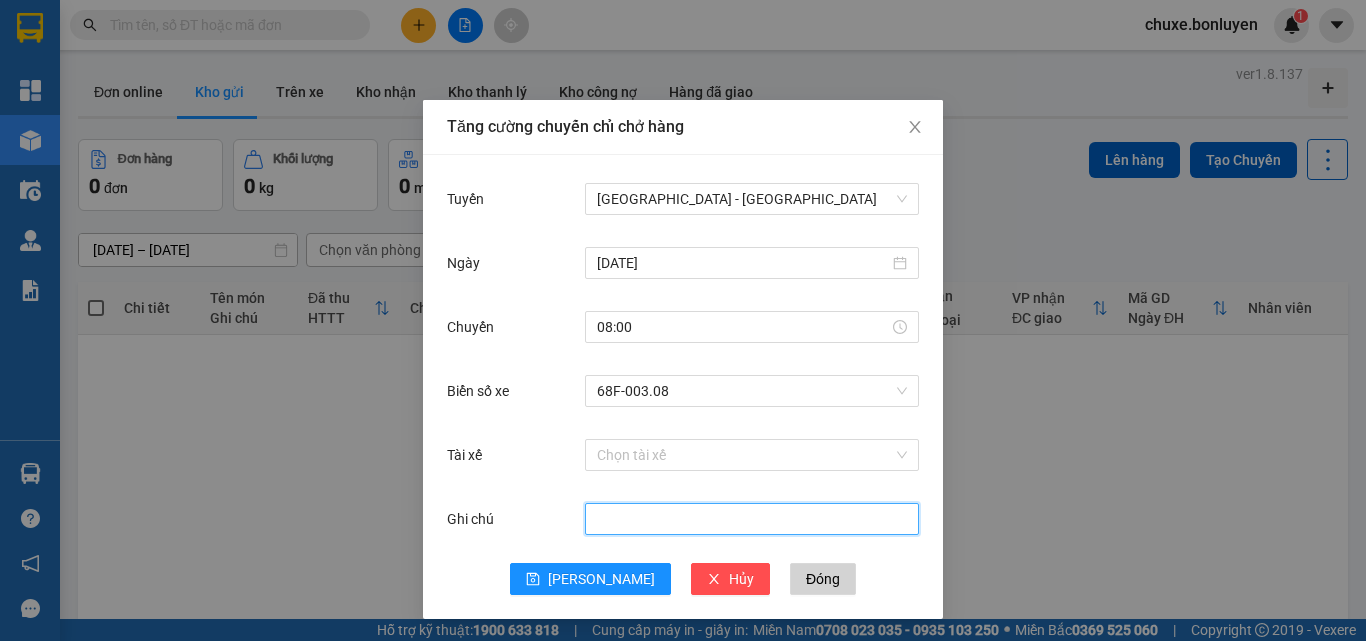 click on "Ghi chú" at bounding box center (752, 519) 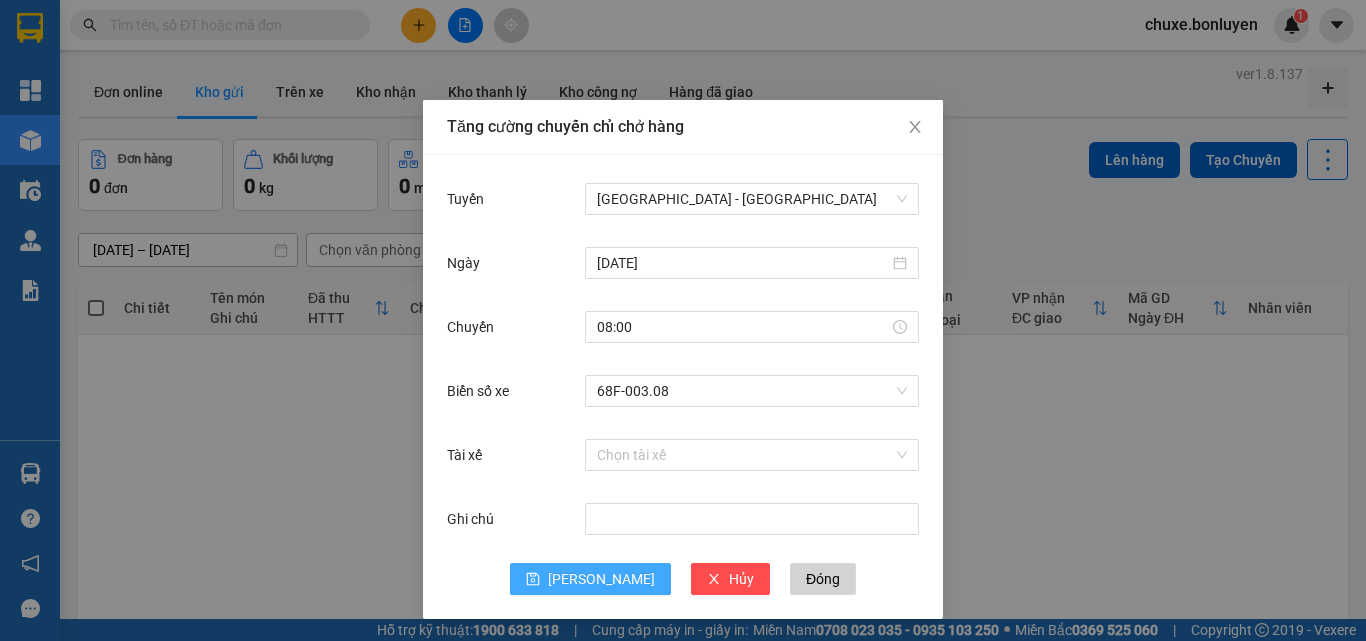 click on "[PERSON_NAME]" at bounding box center (590, 579) 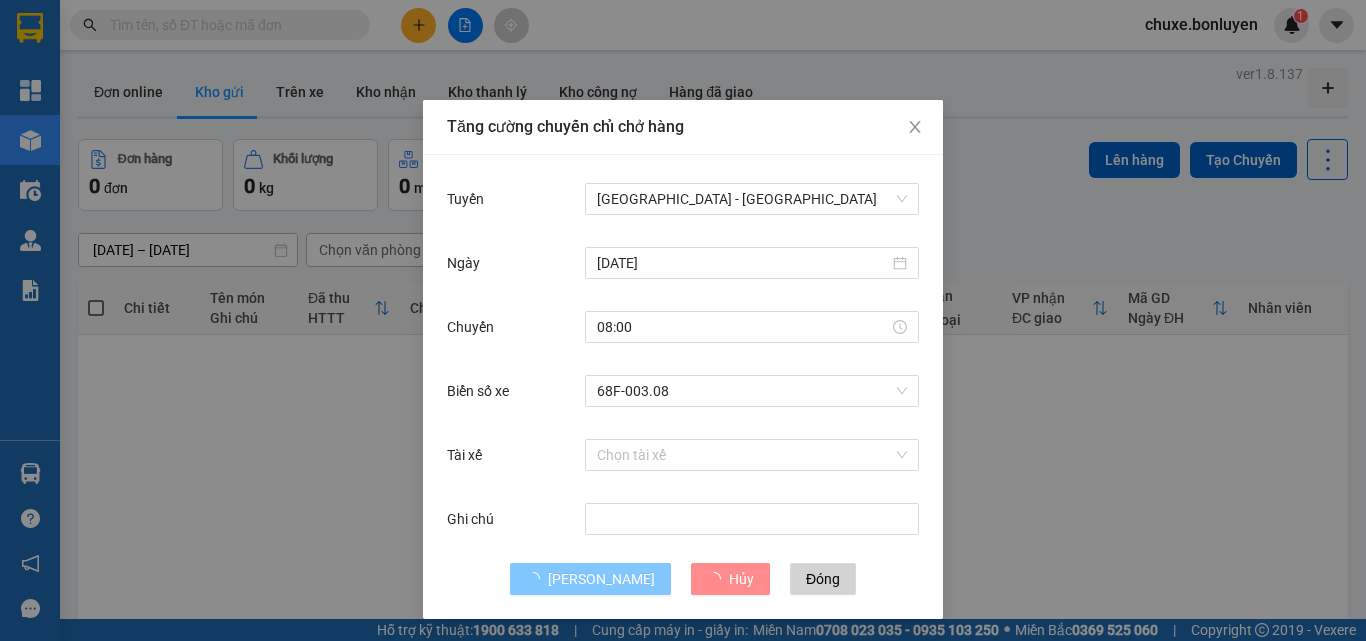 type 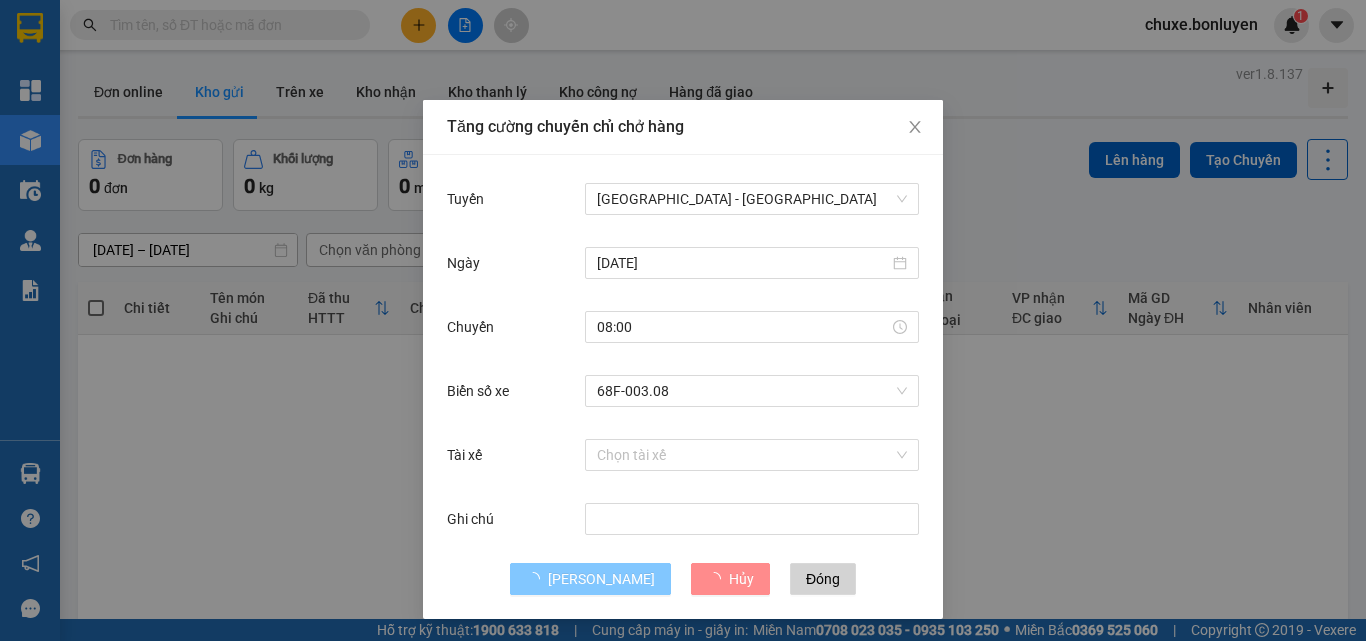 type 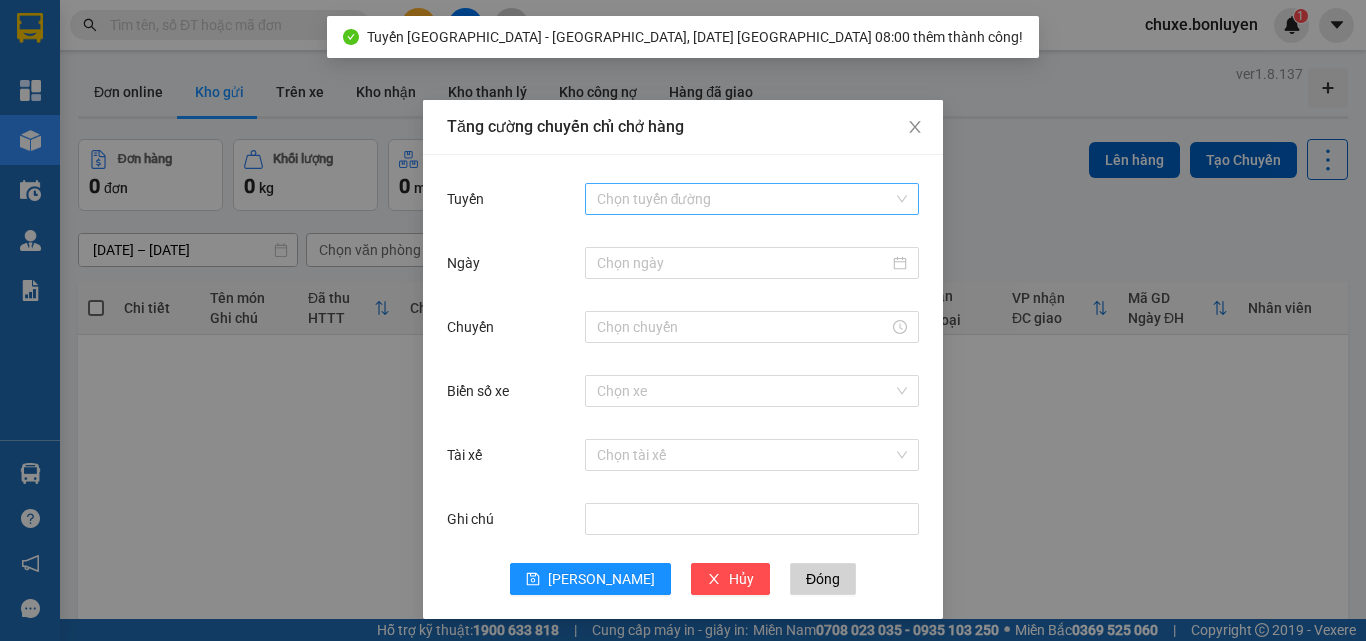 click on "Tuyến" at bounding box center [745, 199] 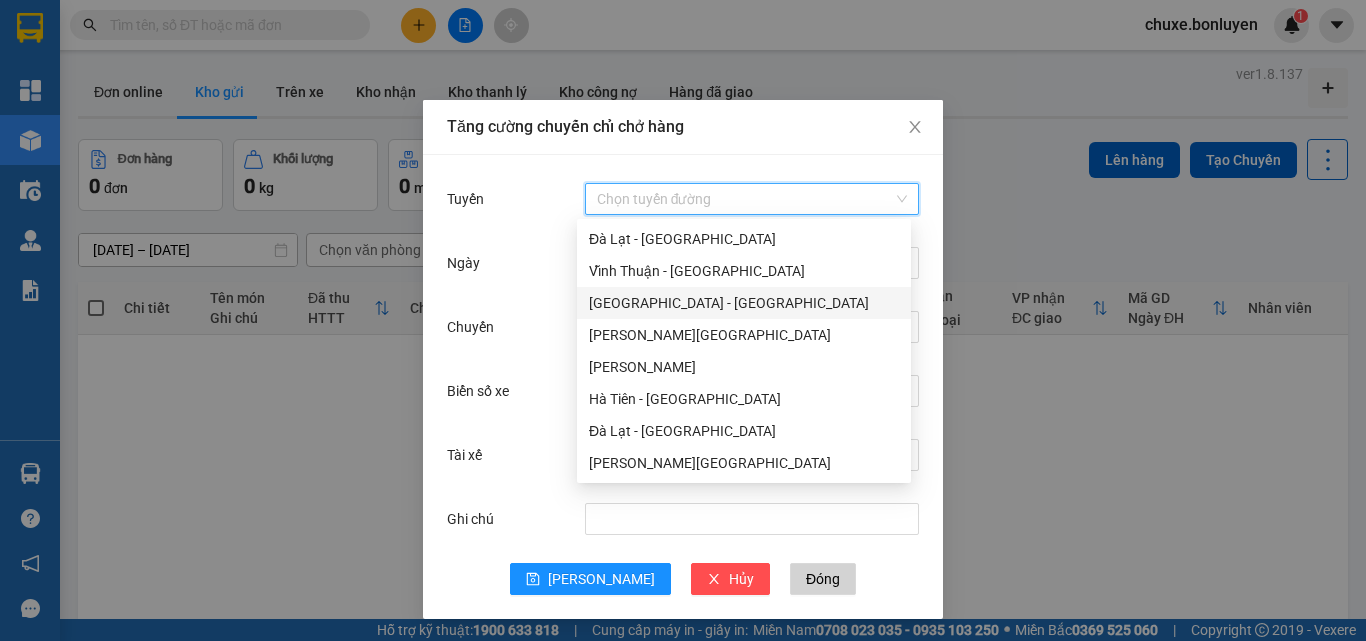 click on "[GEOGRAPHIC_DATA] - [GEOGRAPHIC_DATA]" at bounding box center (744, 303) 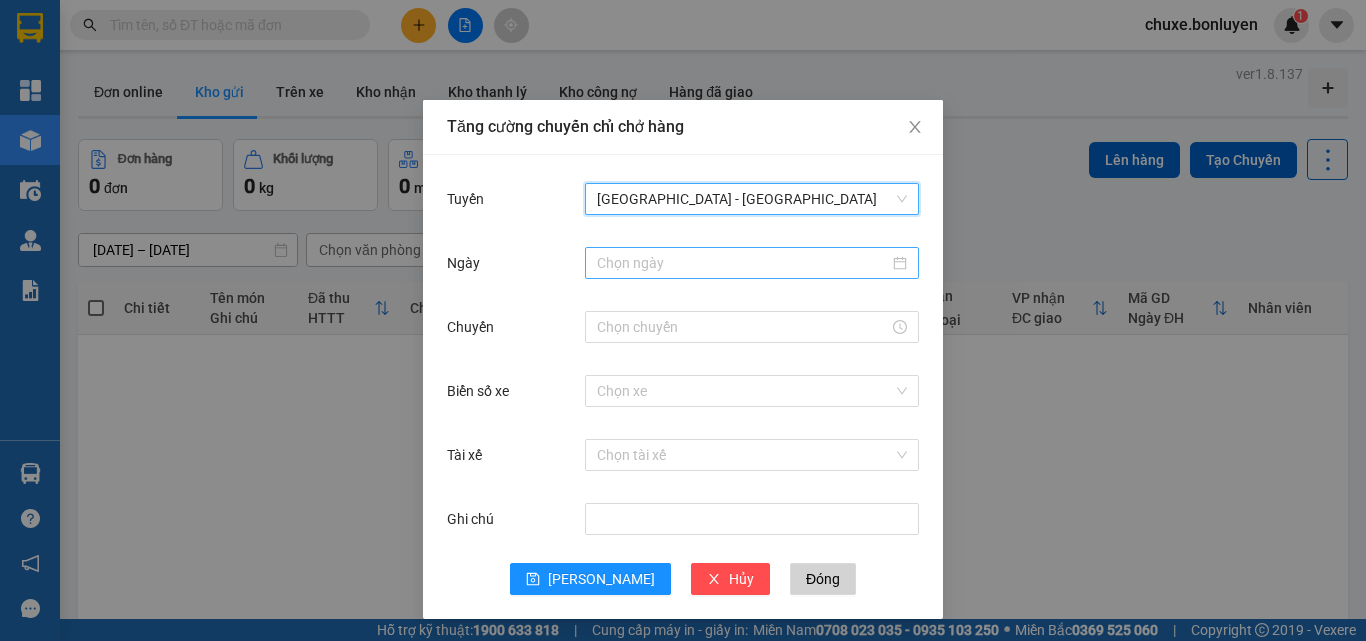 click on "Ngày" at bounding box center (743, 263) 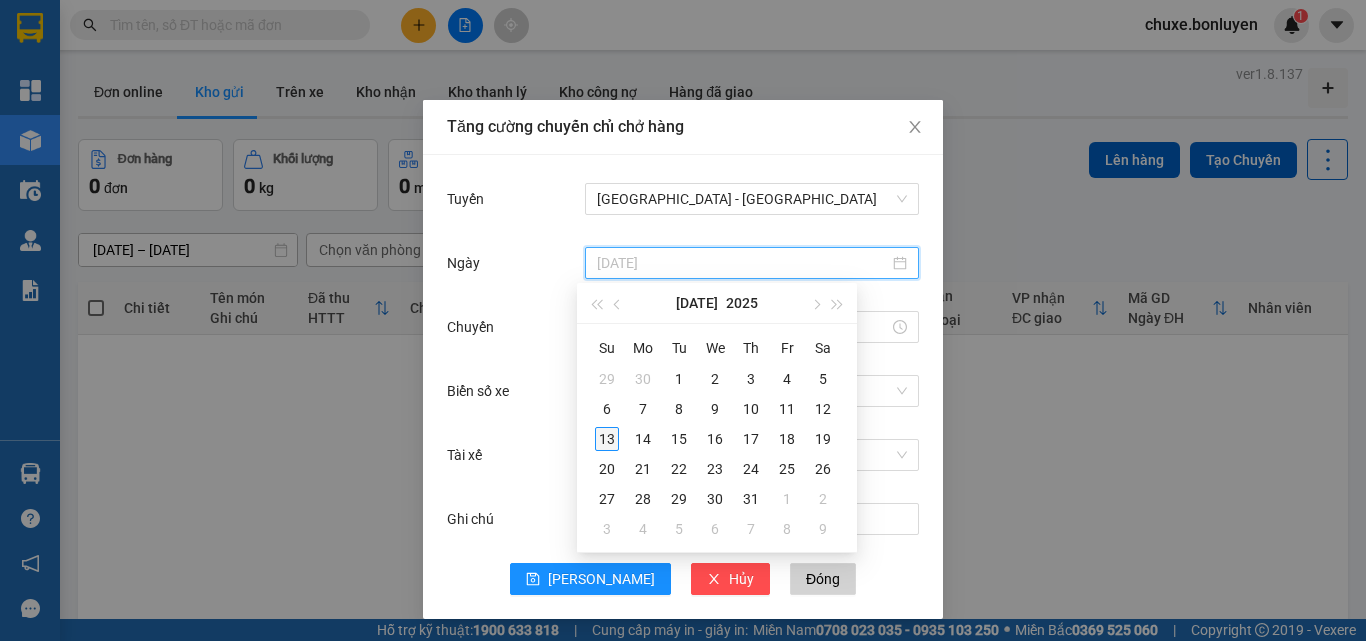type on "[DATE]" 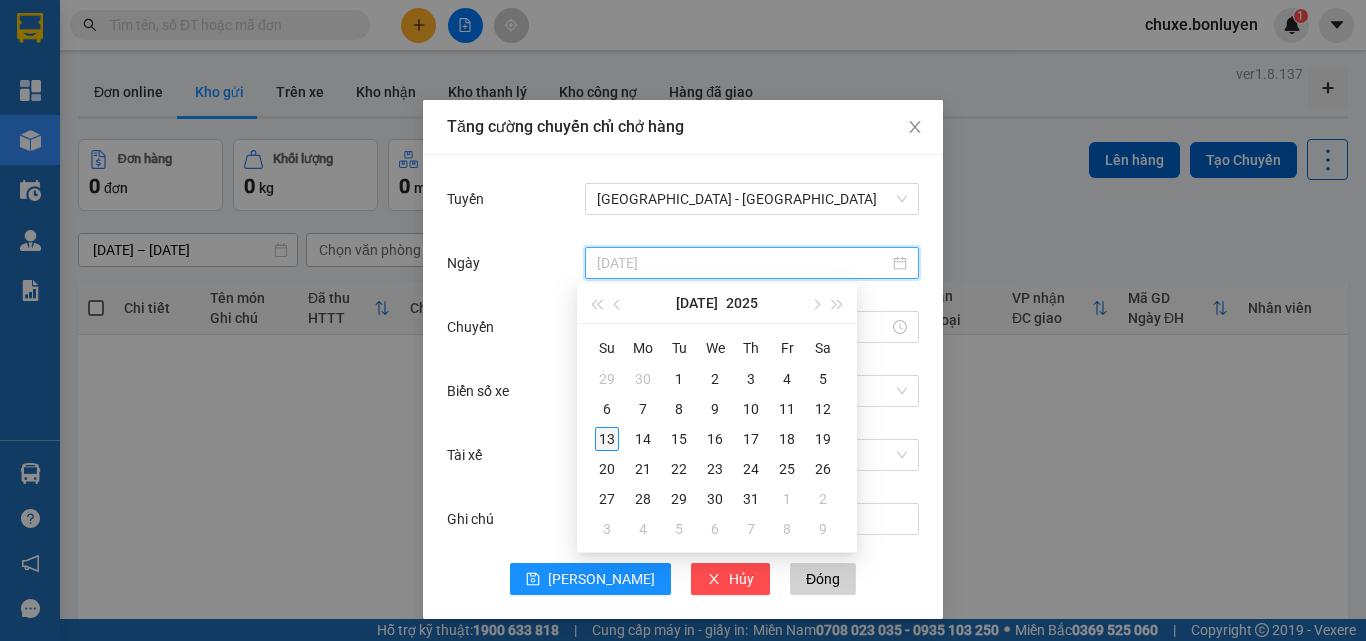click on "13" at bounding box center (607, 439) 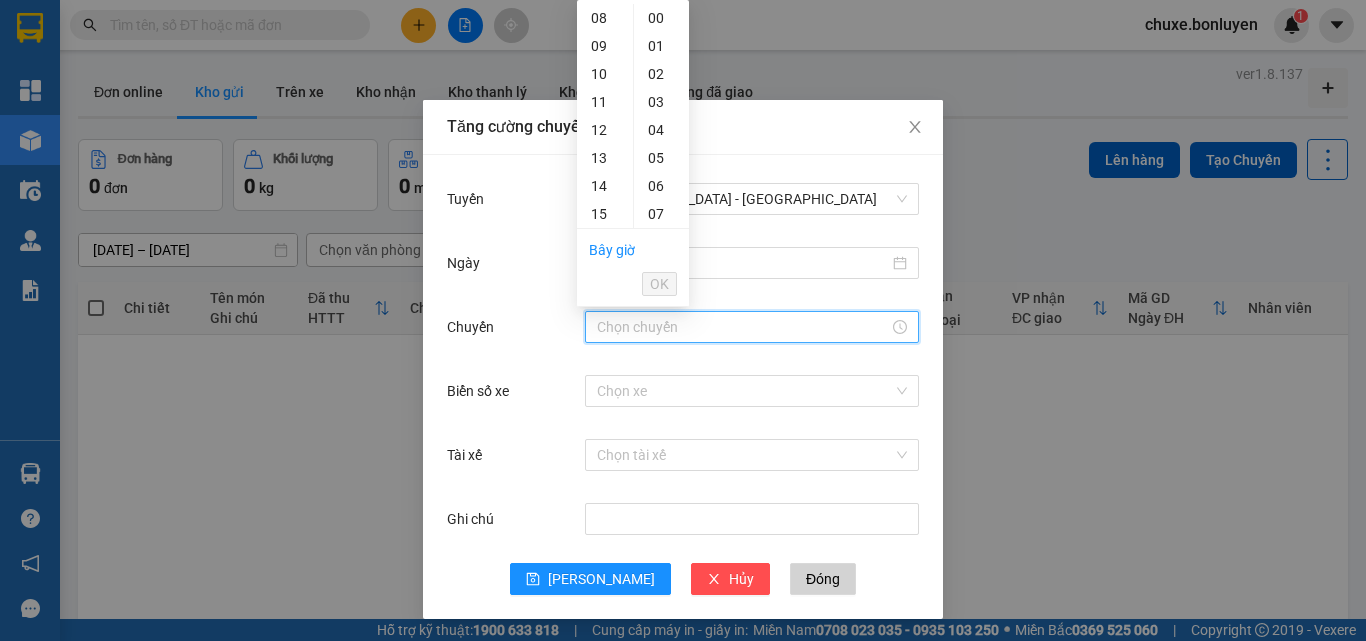 click on "Chuyến" at bounding box center [743, 327] 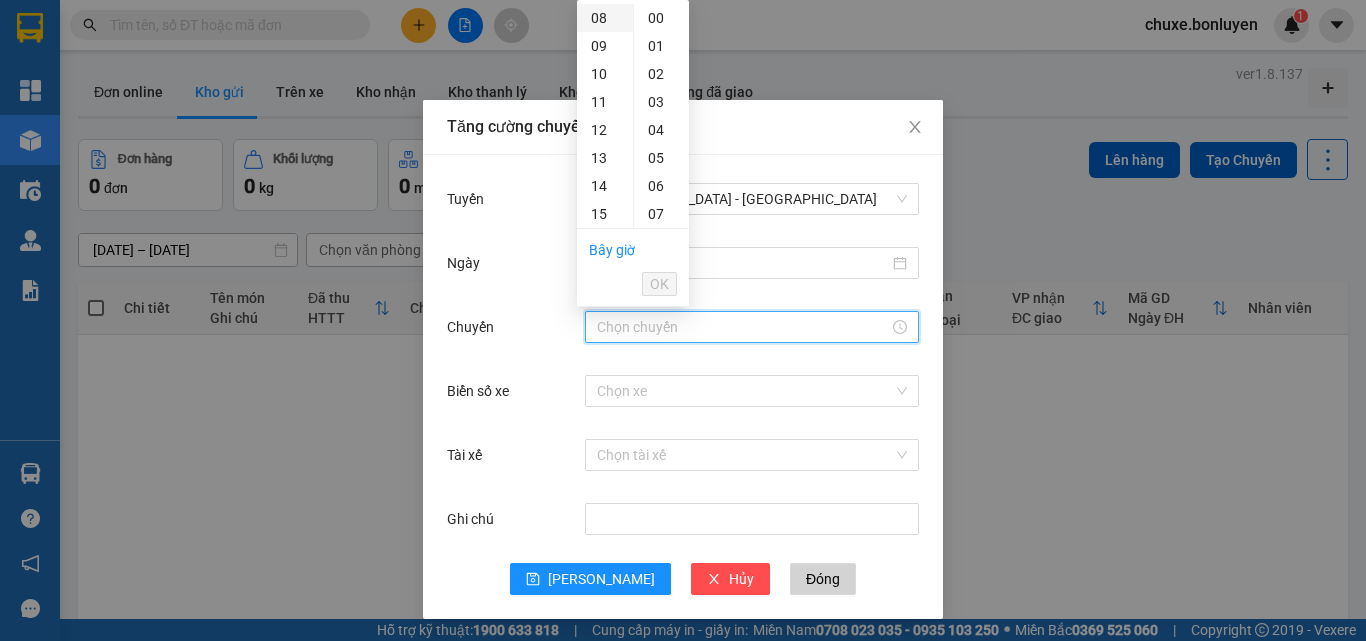 click on "08" at bounding box center (605, 18) 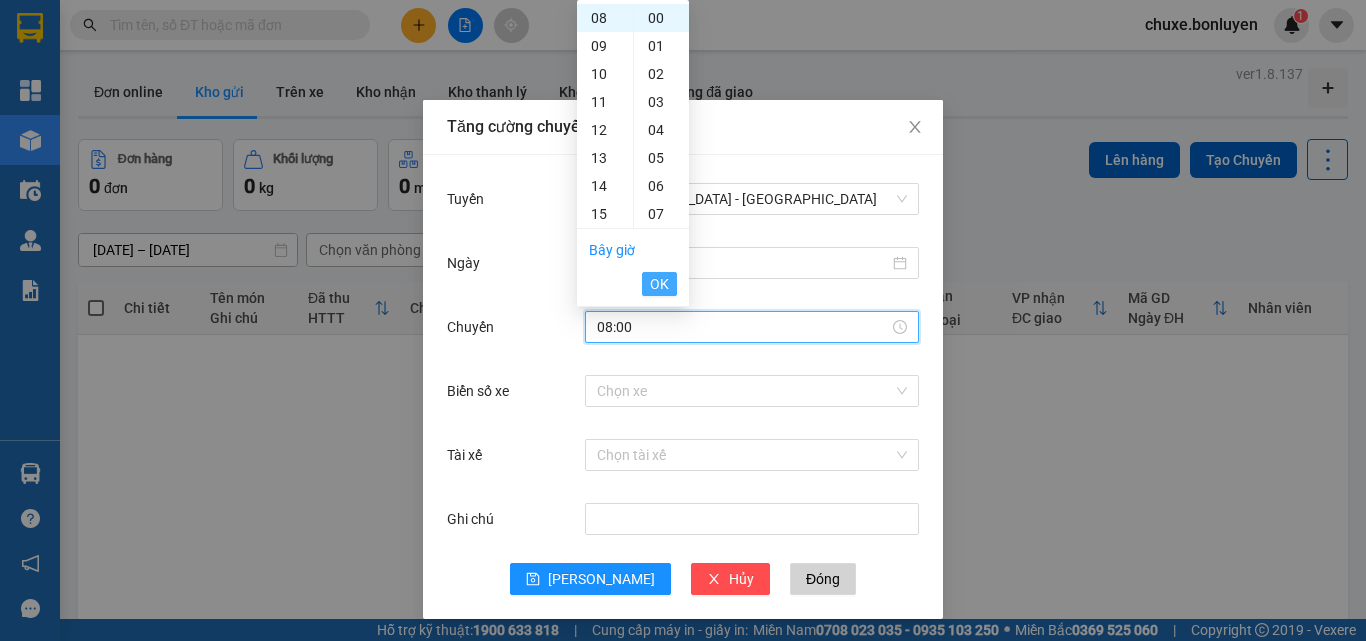 click on "OK" at bounding box center [659, 284] 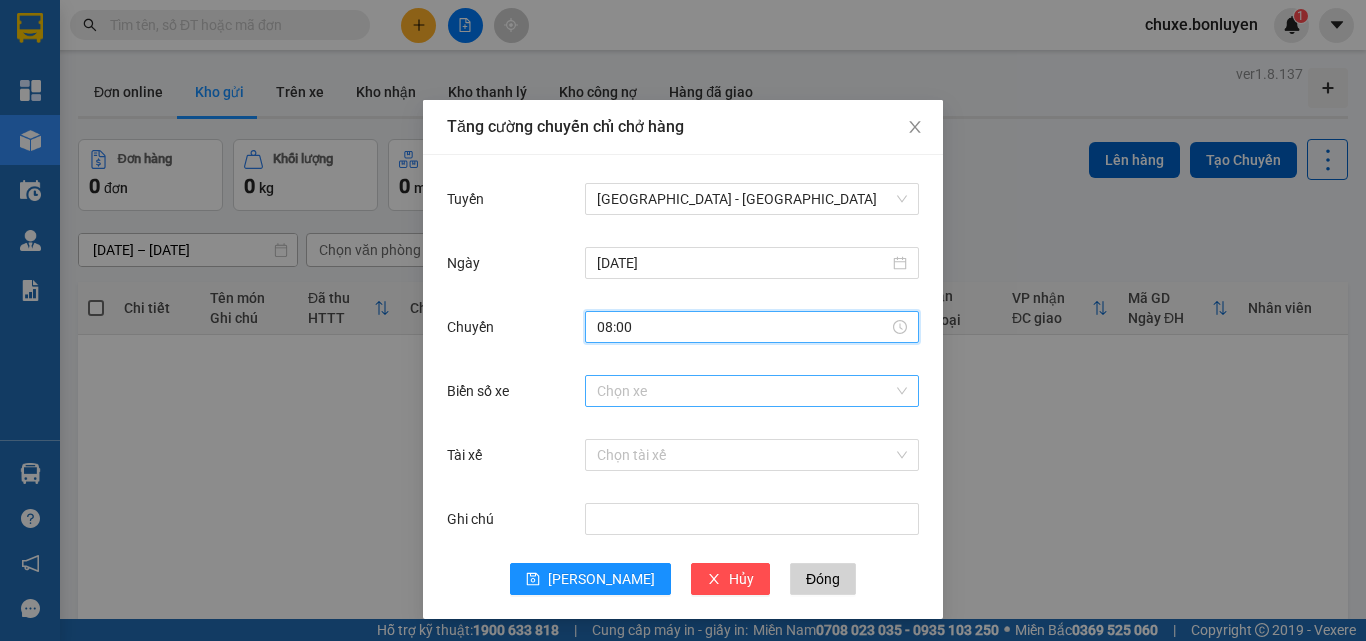 click on "Biển số xe" at bounding box center (745, 391) 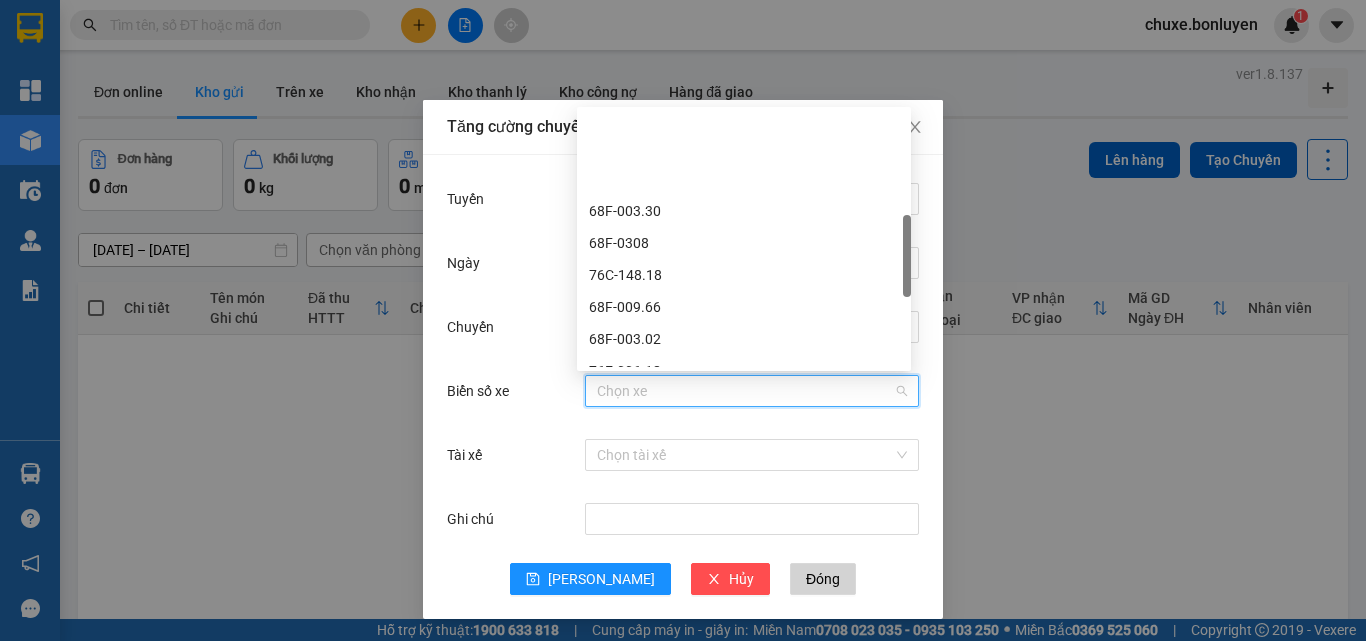 scroll, scrollTop: 400, scrollLeft: 0, axis: vertical 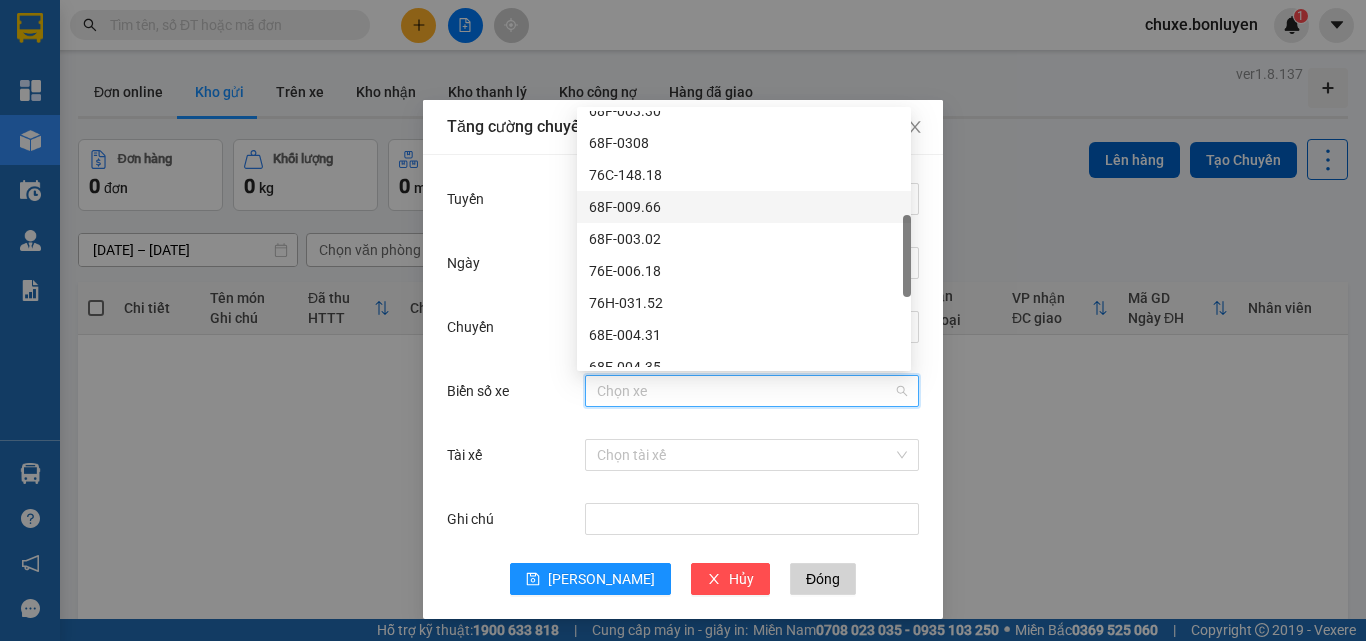 click on "68F-009.66" at bounding box center [744, 207] 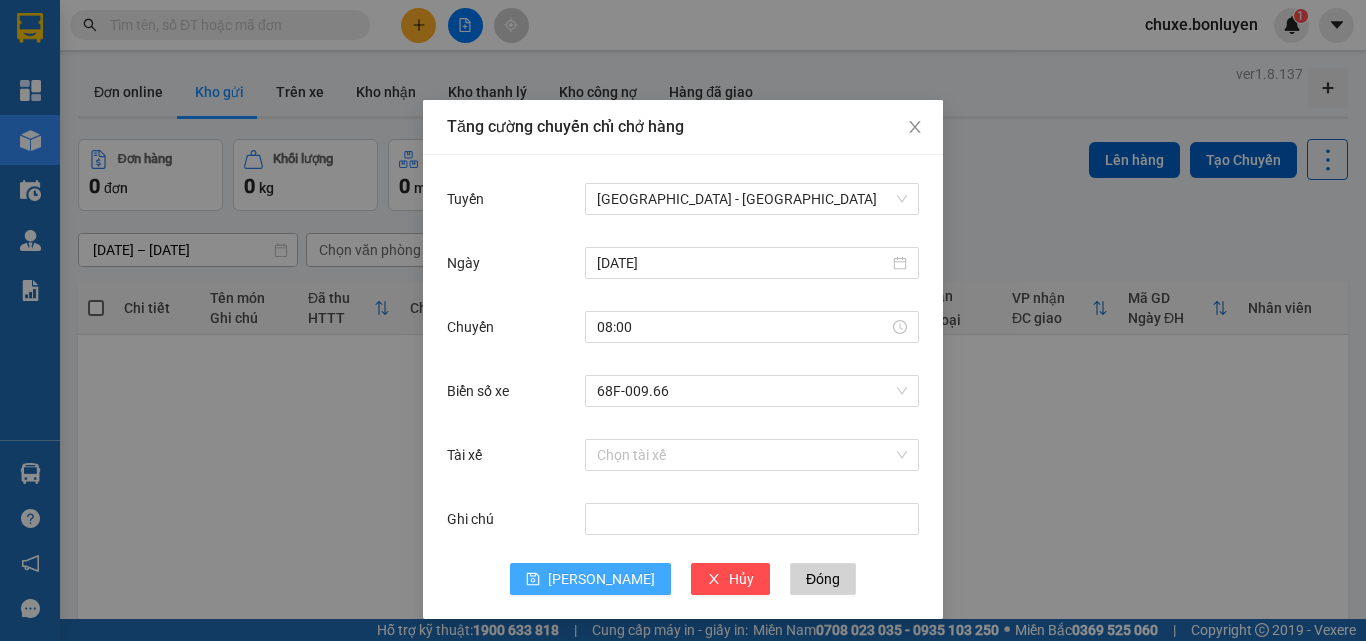 click on "[PERSON_NAME]" at bounding box center (601, 579) 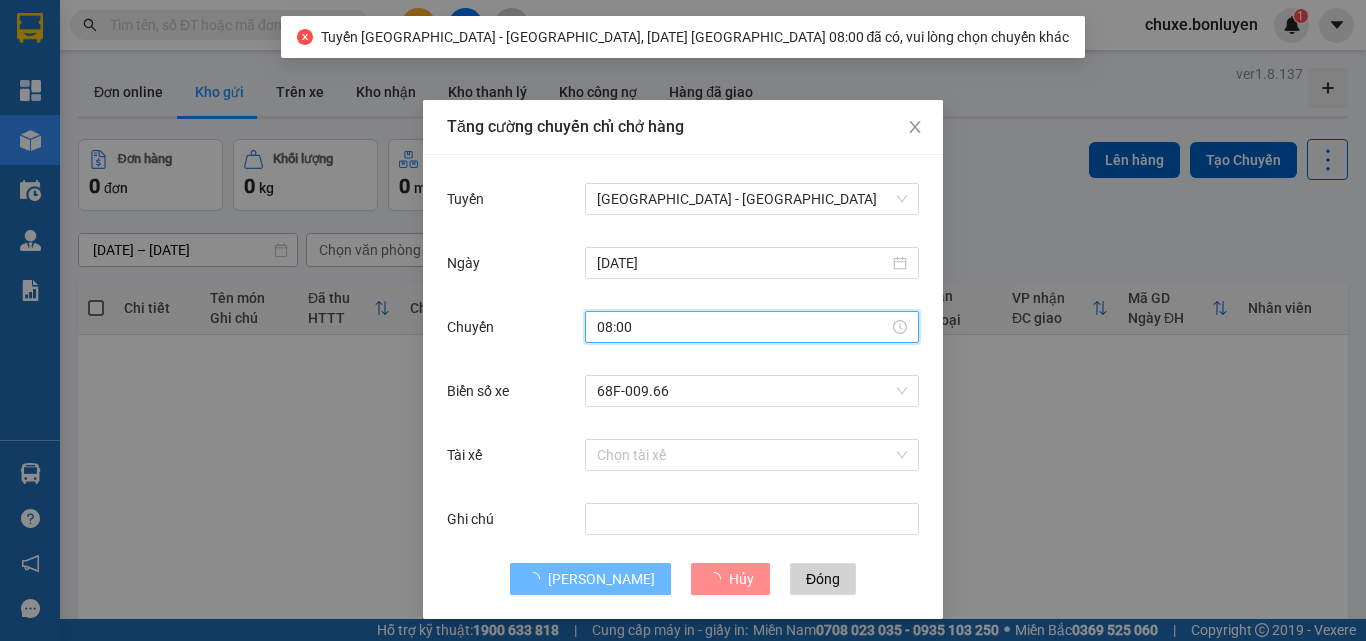 click on "08:00" at bounding box center (743, 327) 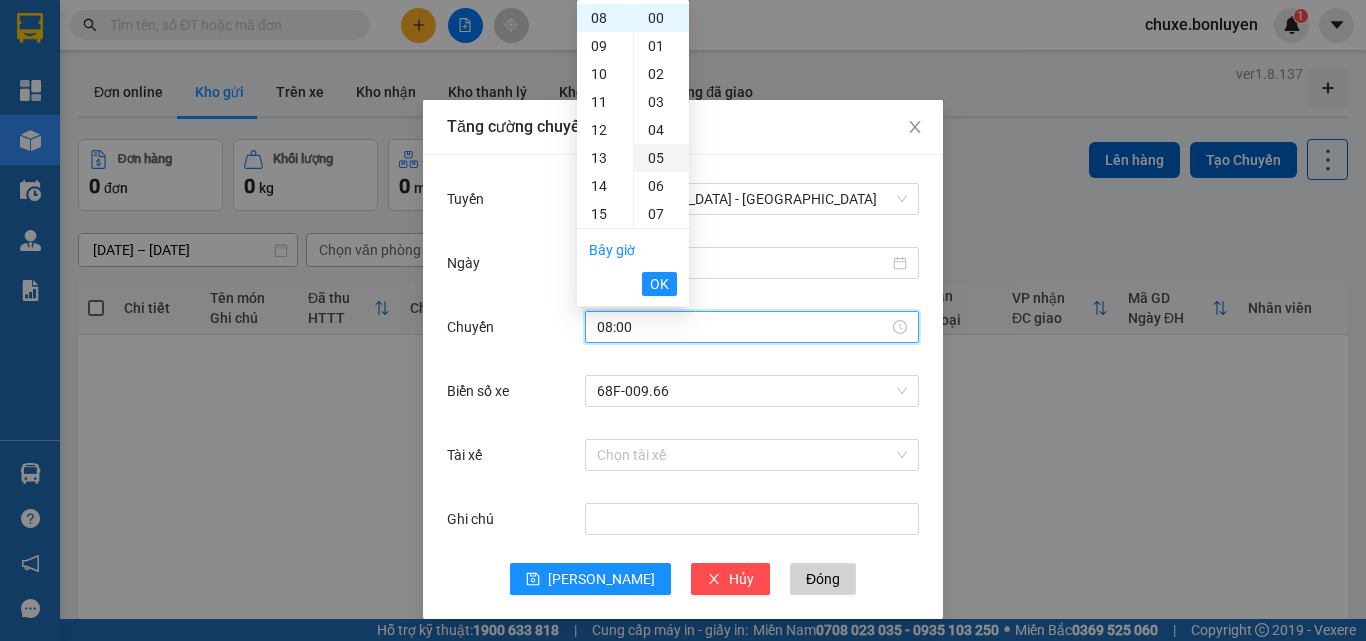 click on "05" at bounding box center [661, 158] 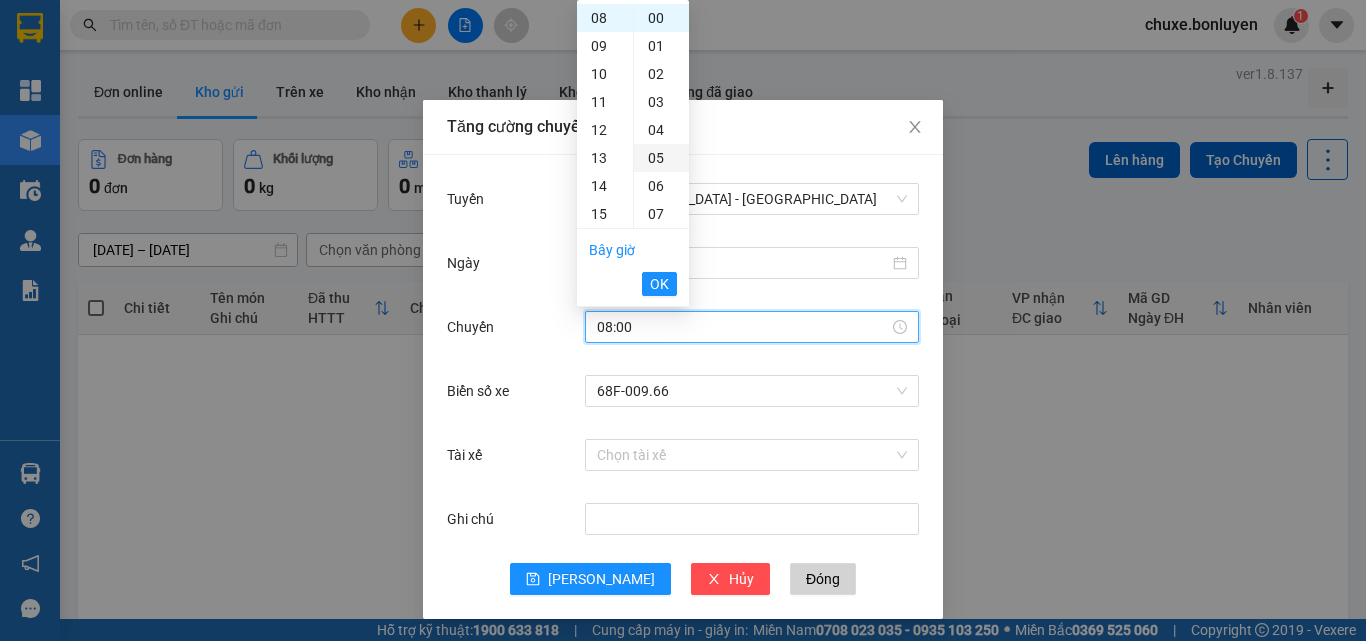 type on "08:05" 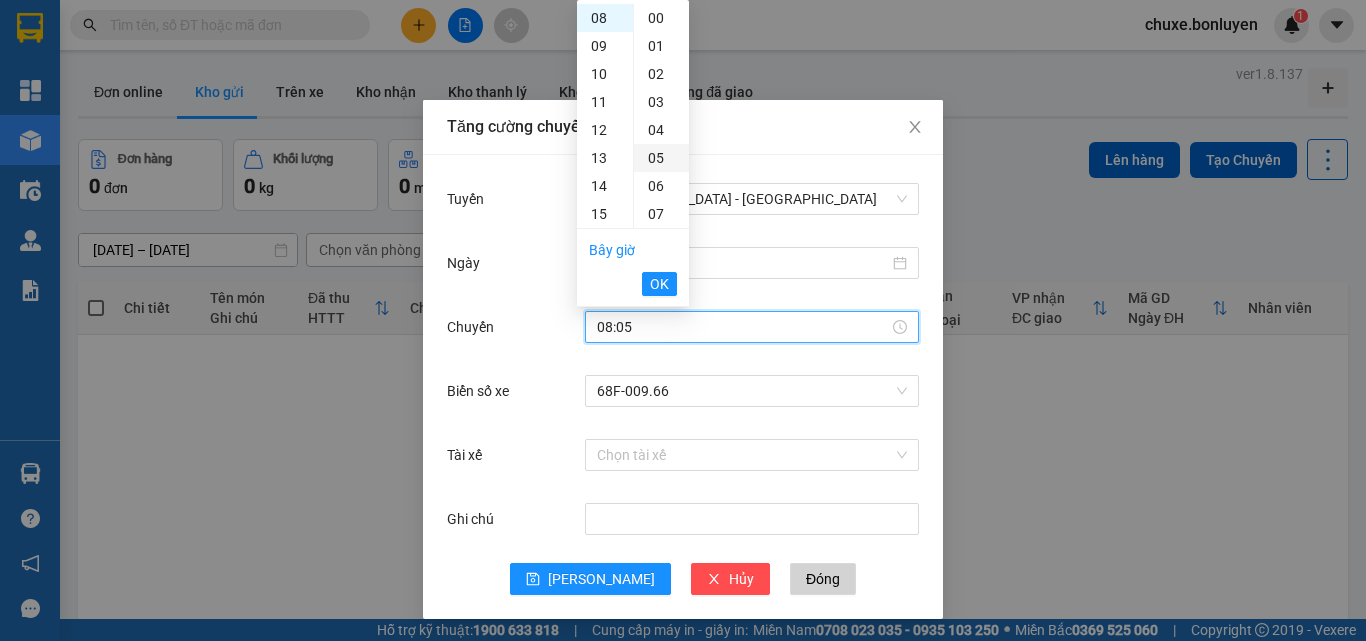 scroll, scrollTop: 140, scrollLeft: 0, axis: vertical 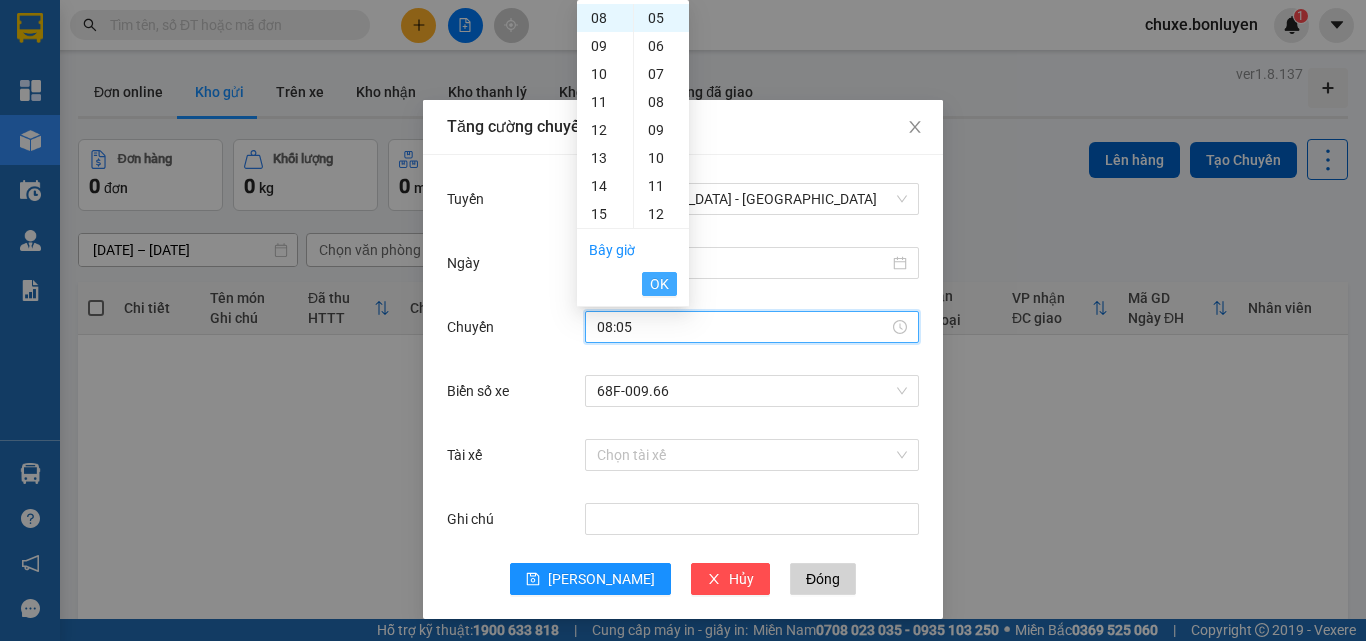 click on "OK" at bounding box center (659, 284) 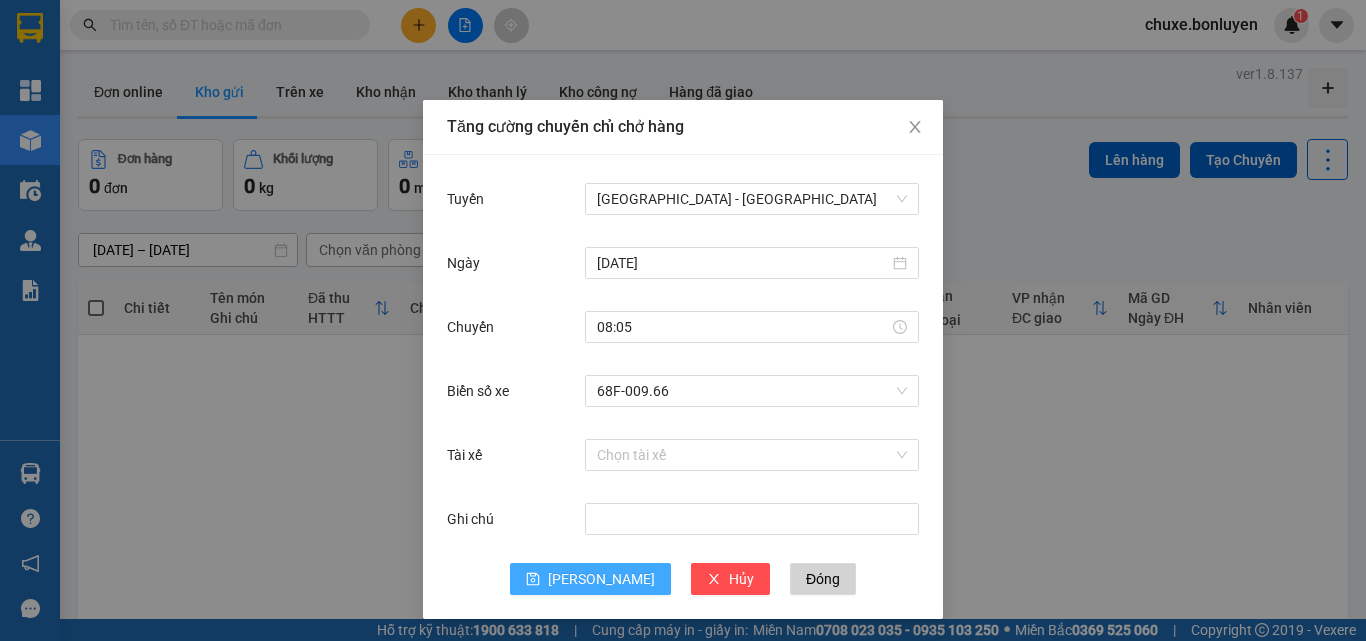 click 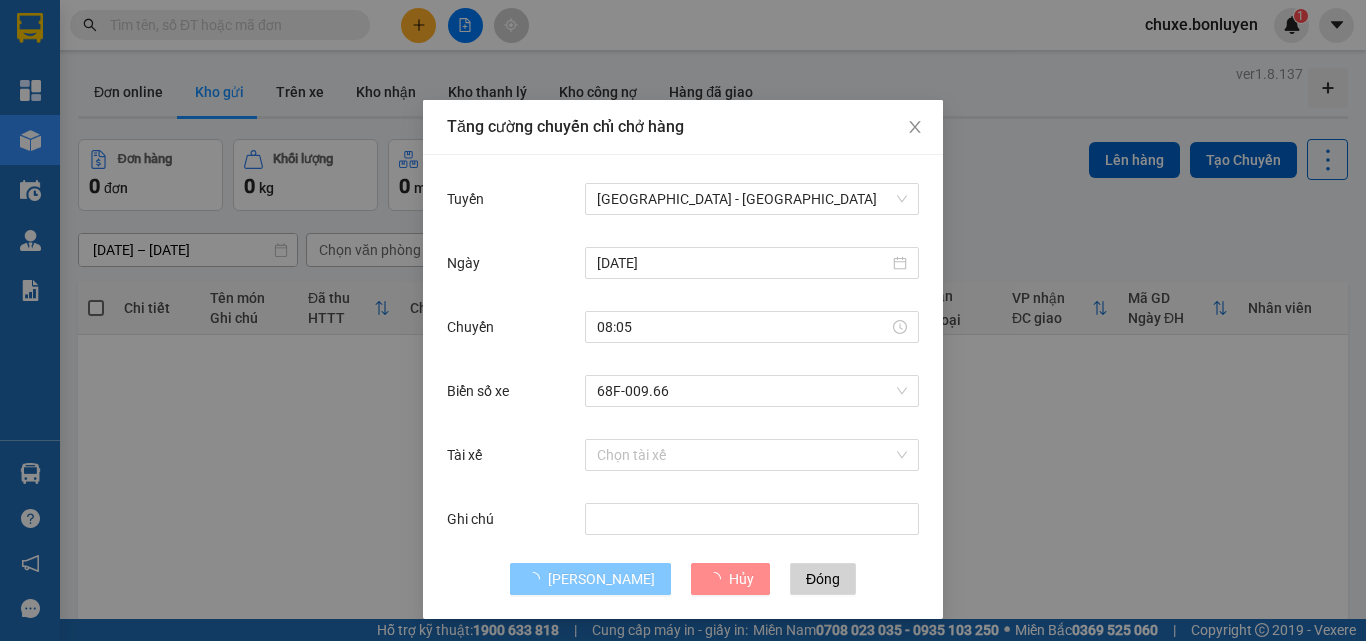 type 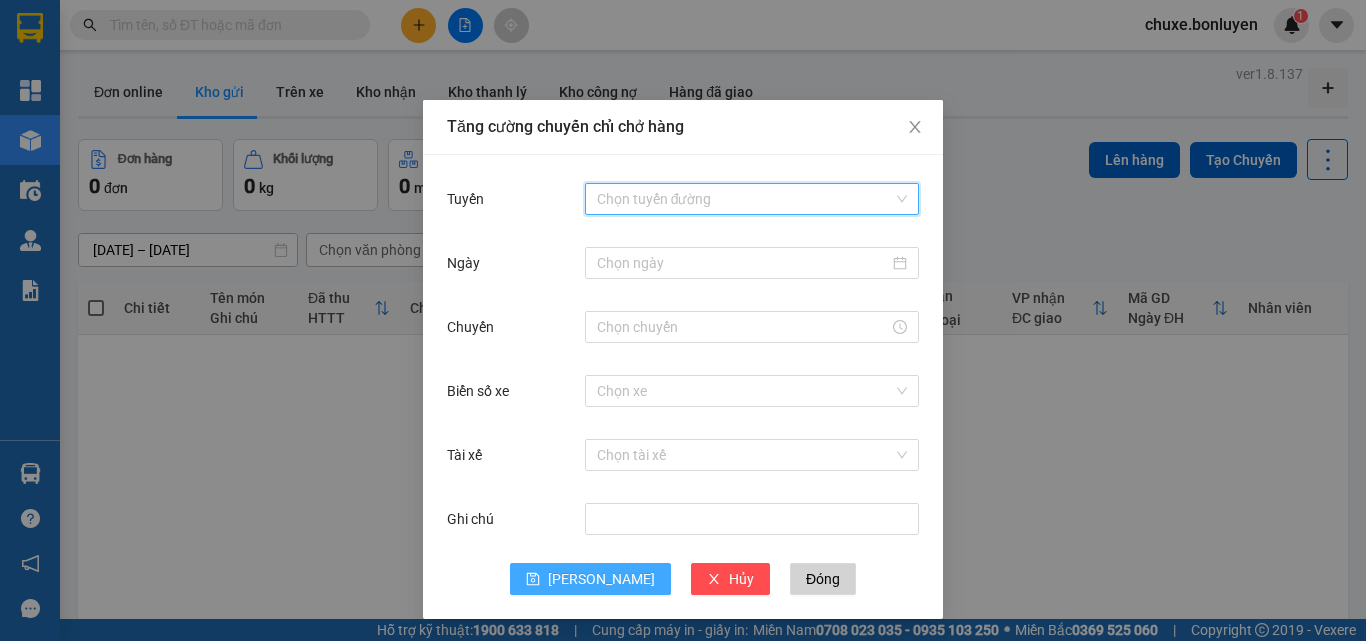 click on "Tuyến" at bounding box center [745, 199] 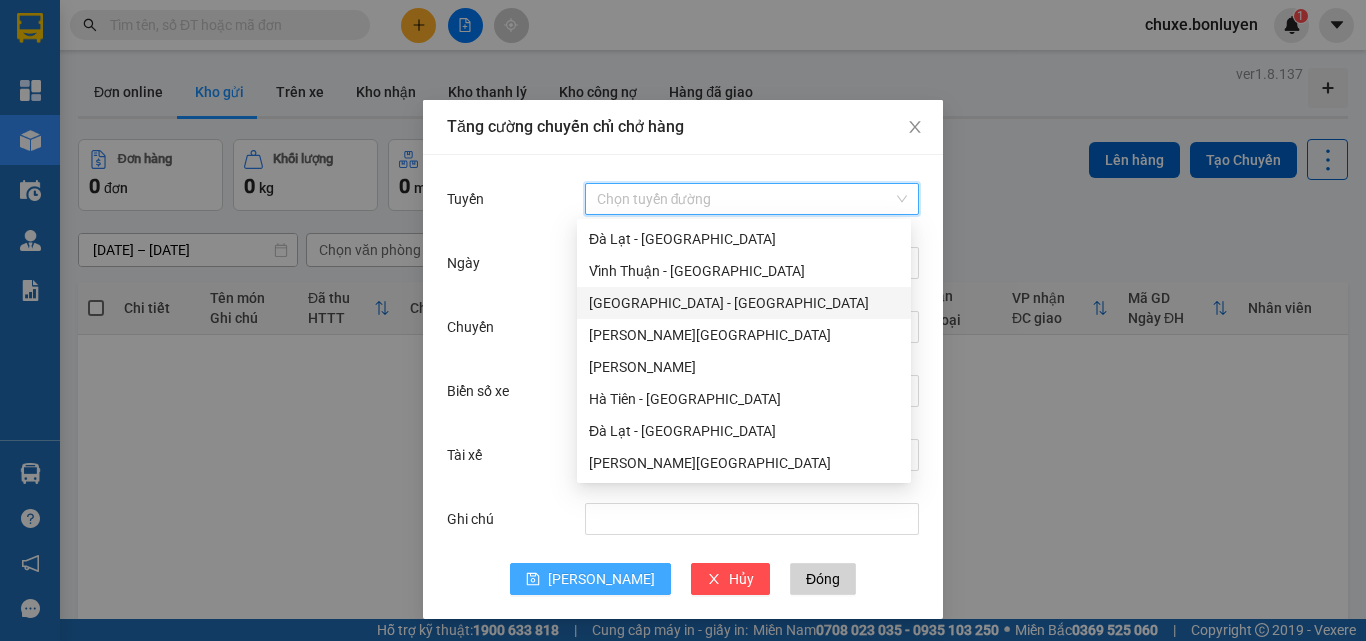 click on "[GEOGRAPHIC_DATA] - [GEOGRAPHIC_DATA]" at bounding box center (744, 303) 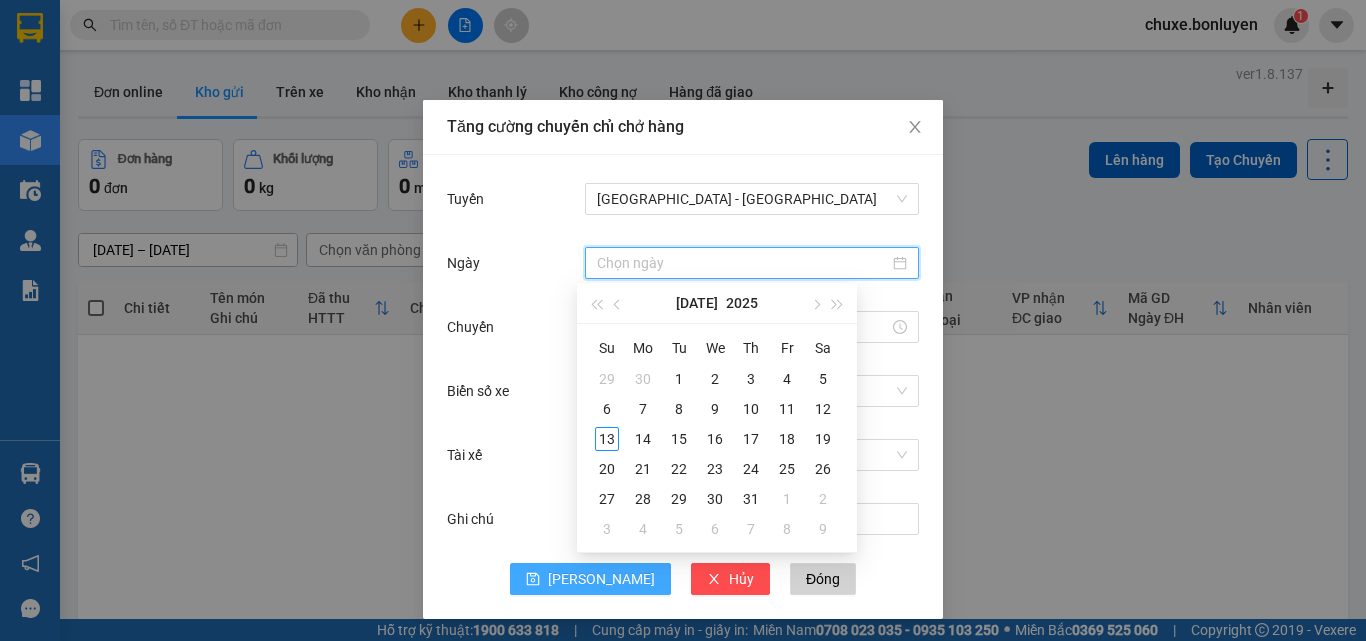 click on "Ngày" at bounding box center (743, 263) 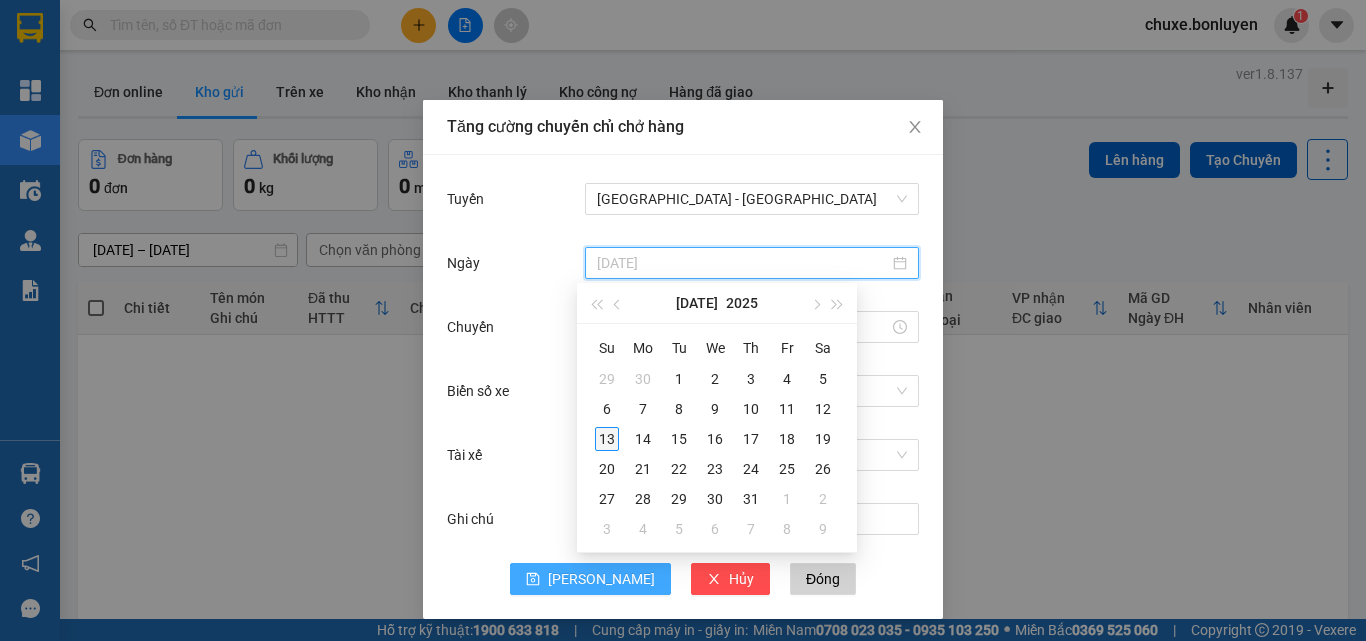 type on "[DATE]" 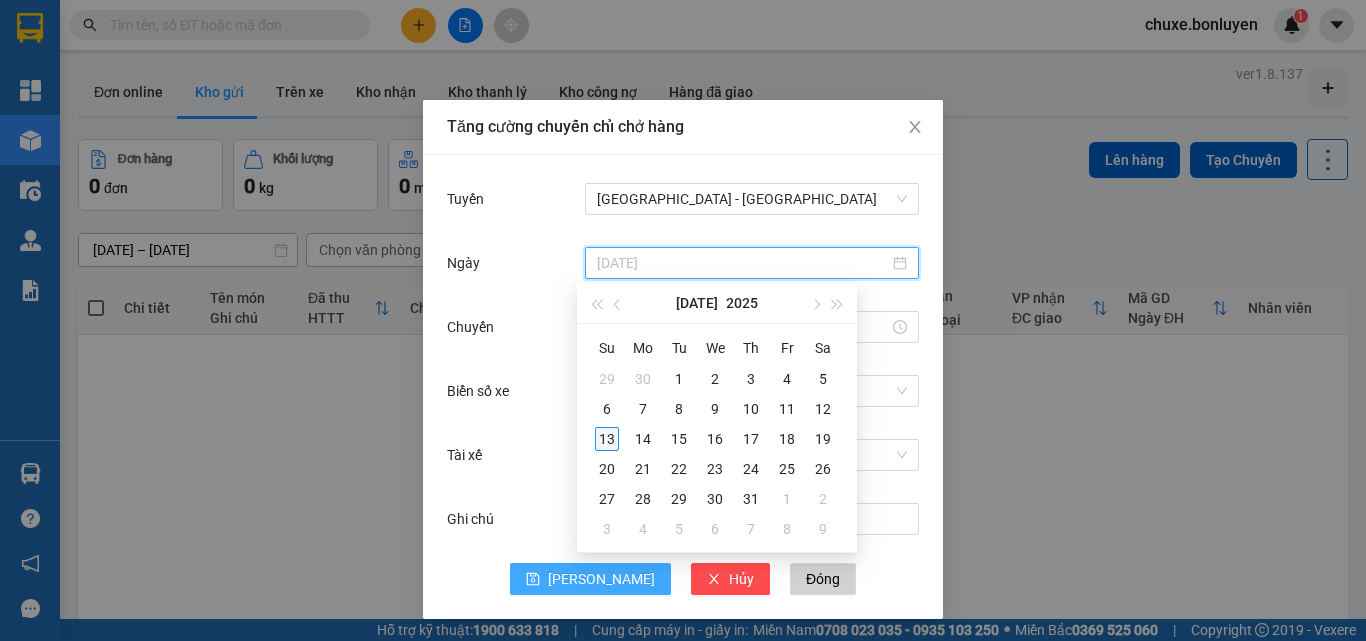 click on "13" at bounding box center [607, 439] 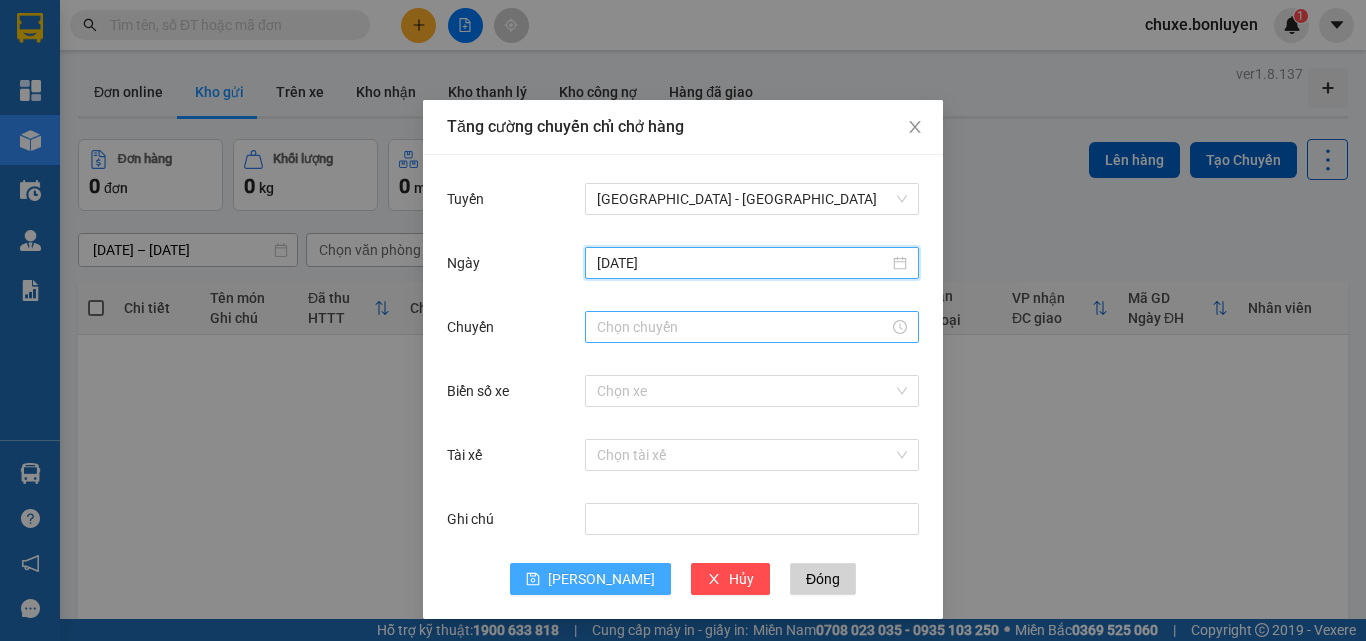click on "Chuyến" at bounding box center [743, 327] 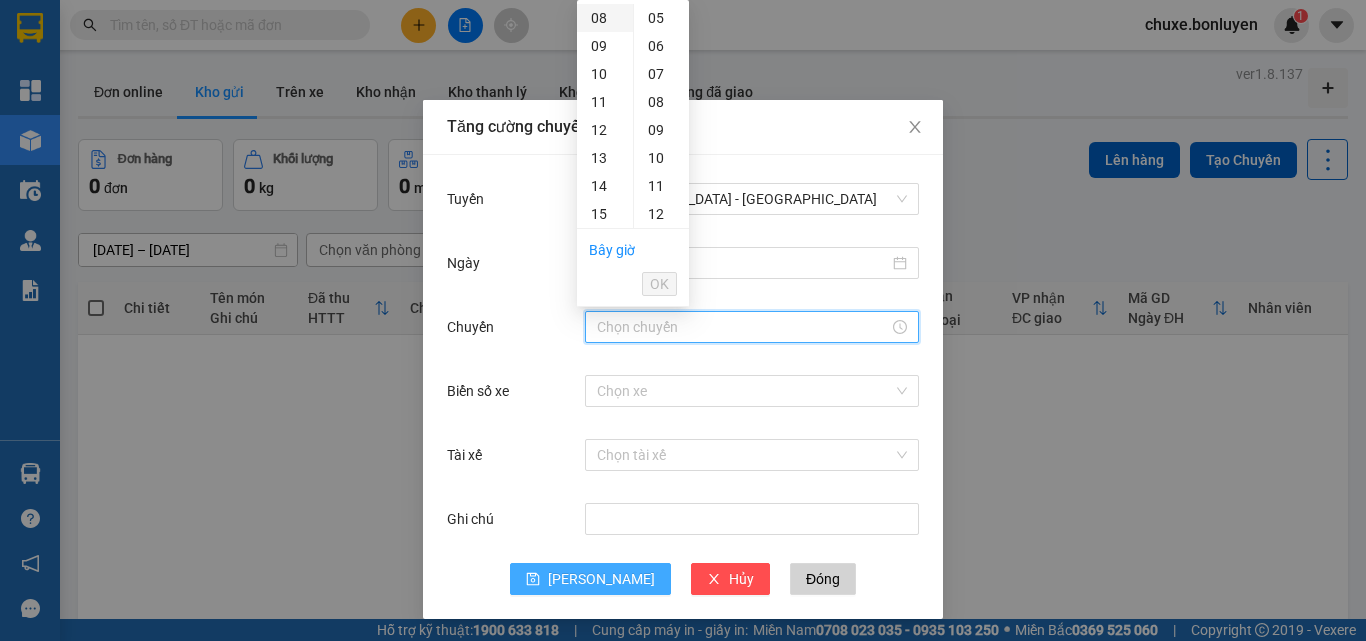 click on "08" at bounding box center (605, 18) 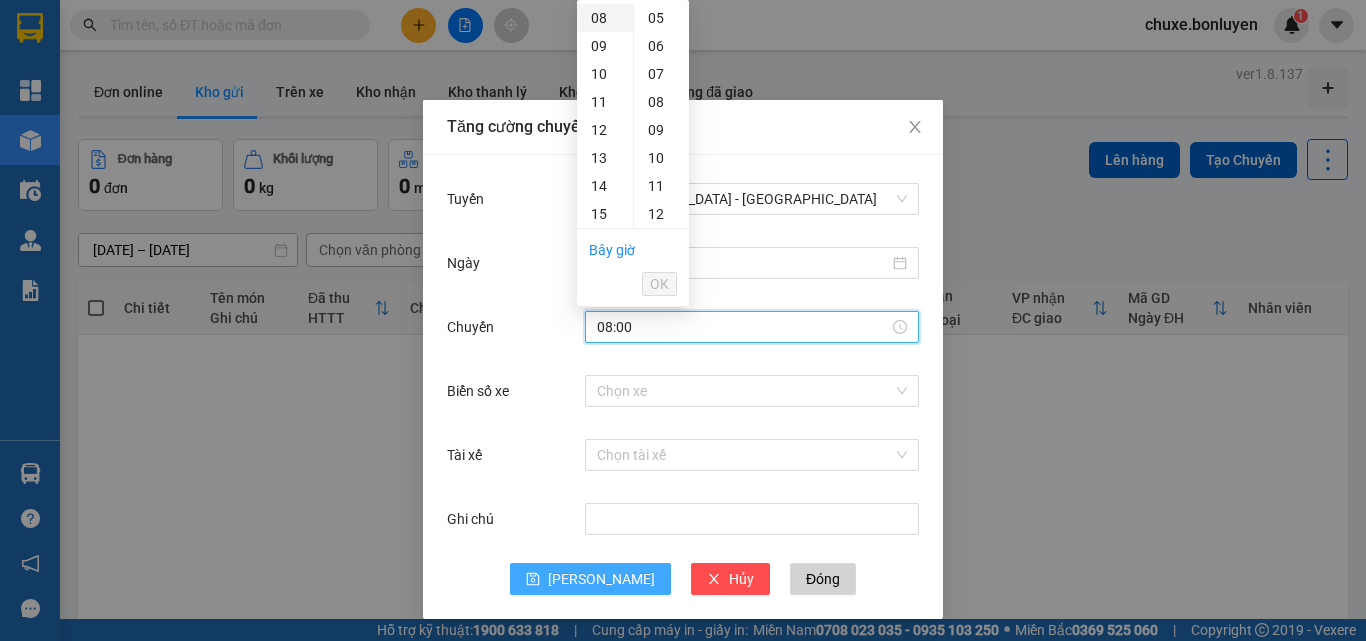 scroll, scrollTop: 0, scrollLeft: 0, axis: both 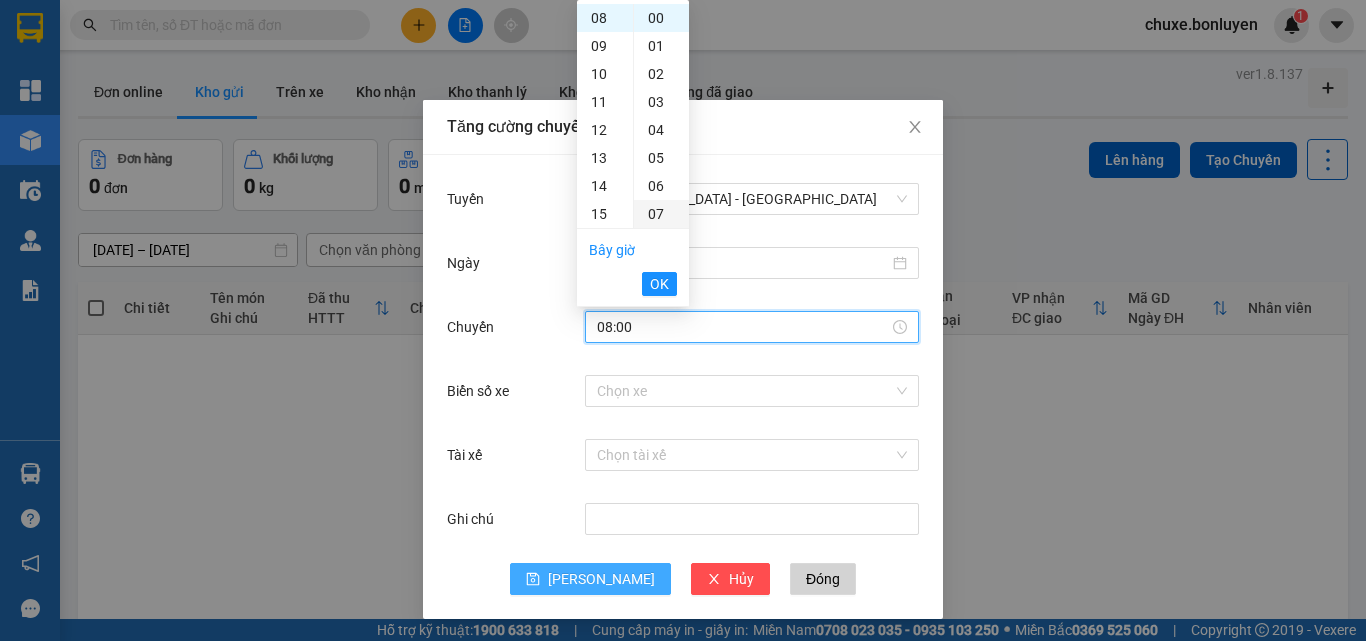 click on "07" at bounding box center [661, 214] 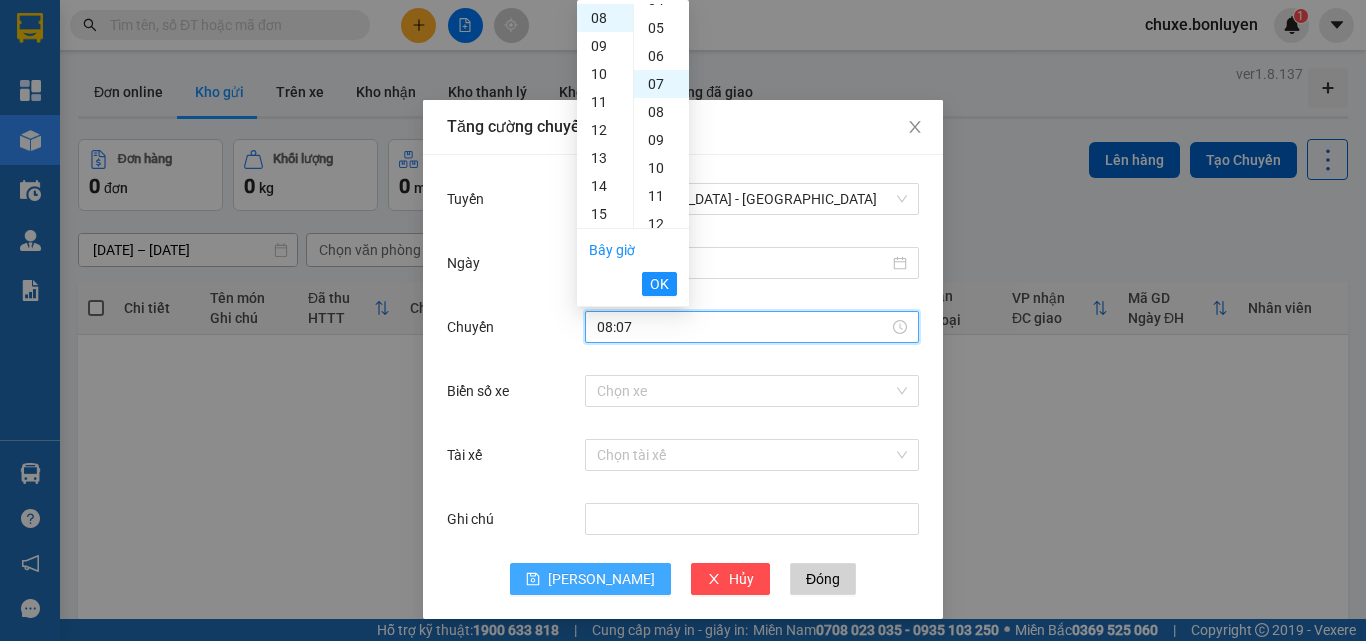 scroll, scrollTop: 196, scrollLeft: 0, axis: vertical 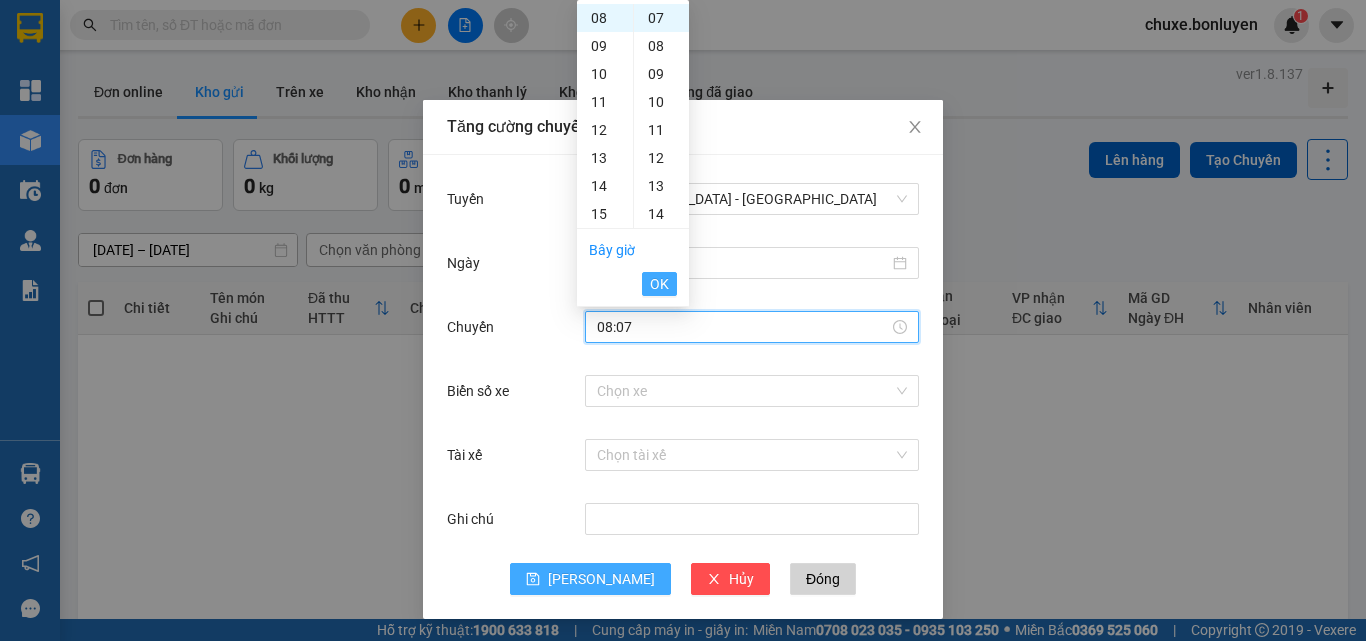click on "OK" at bounding box center [659, 284] 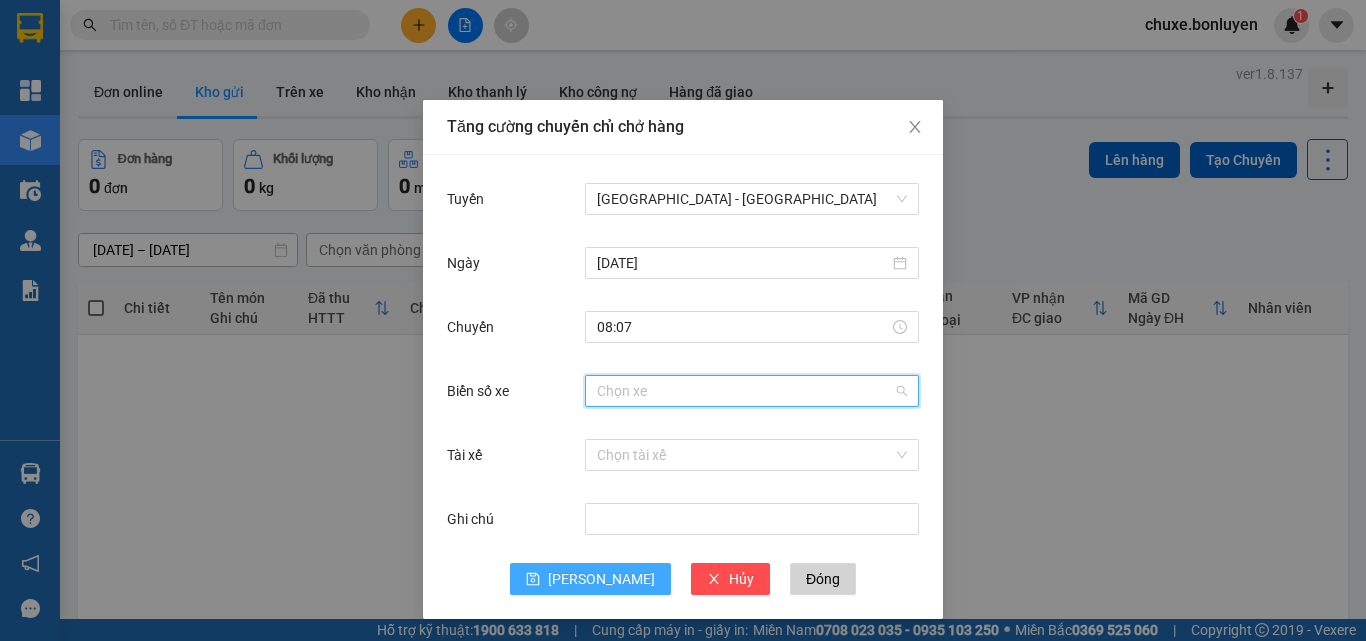 click on "Biển số xe" at bounding box center (745, 391) 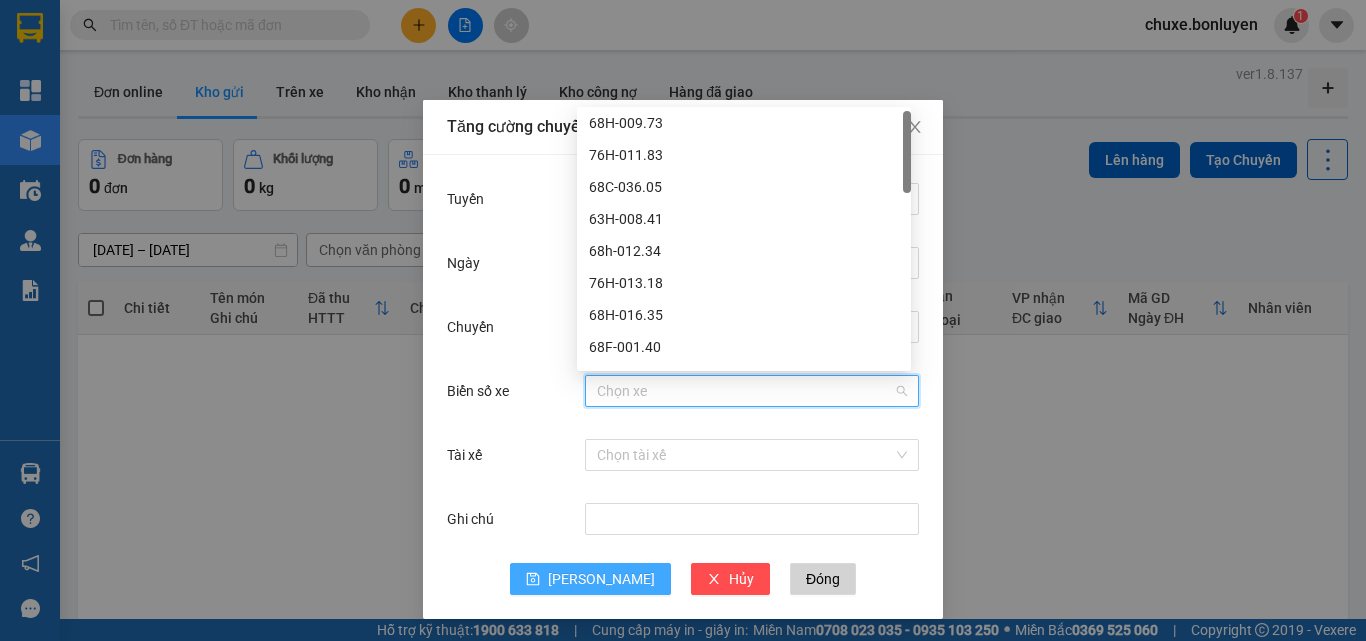 scroll, scrollTop: 0, scrollLeft: 0, axis: both 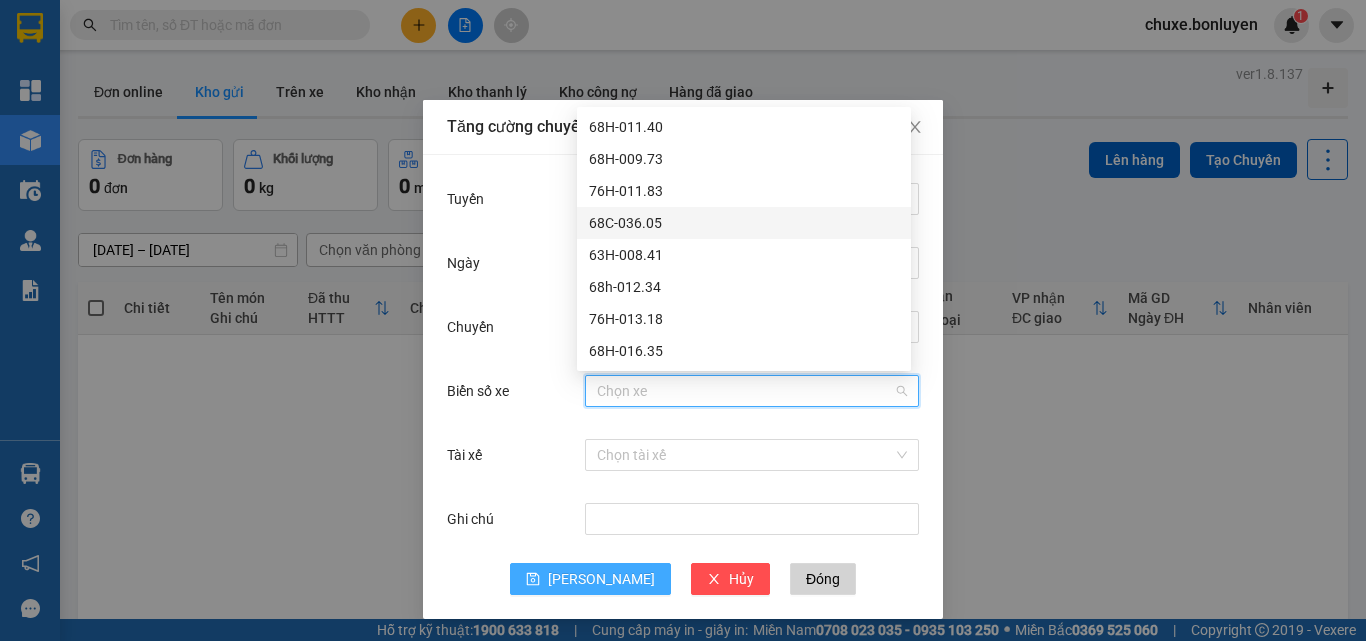 click on "Tăng cường chuyến chỉ chở hàng Tuyến Đà Nẵng - Hà Tiên Ngày 13/07/2025 Chuyến 08:07 Biển số xe Chọn xe Tài xế Chọn tài xế Ghi chú Lưu Hủy Đóng" at bounding box center (683, 320) 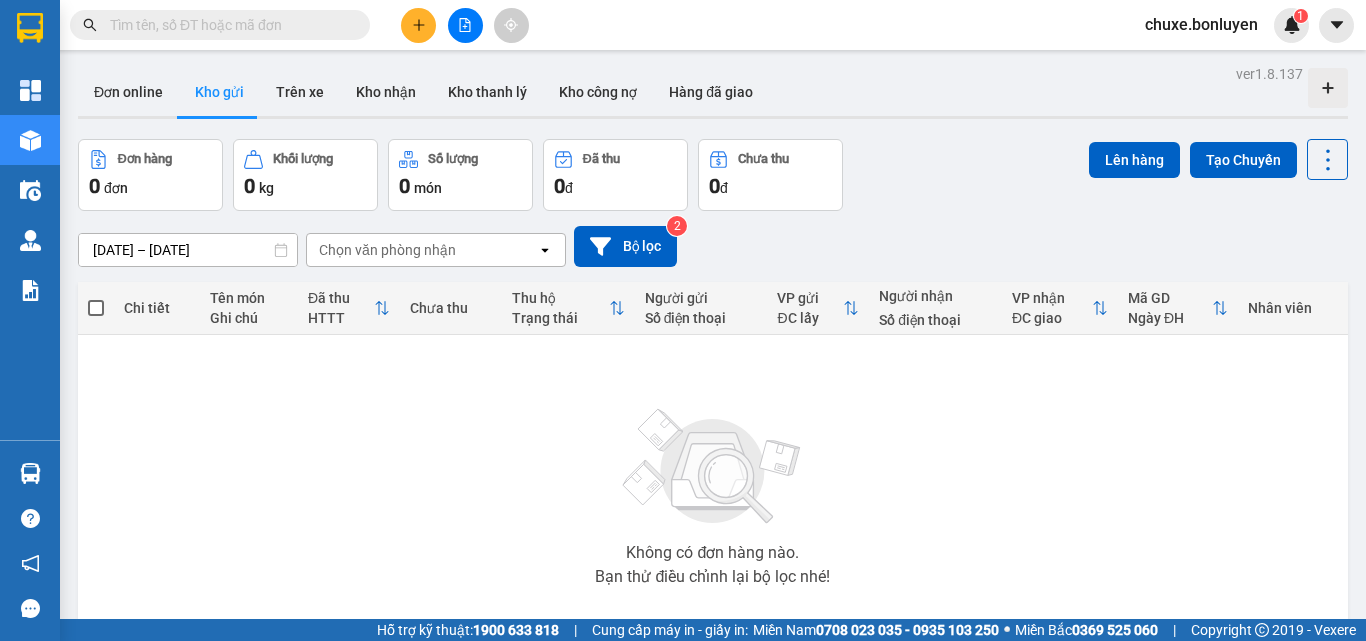 click on "Kho gửi" at bounding box center (219, 92) 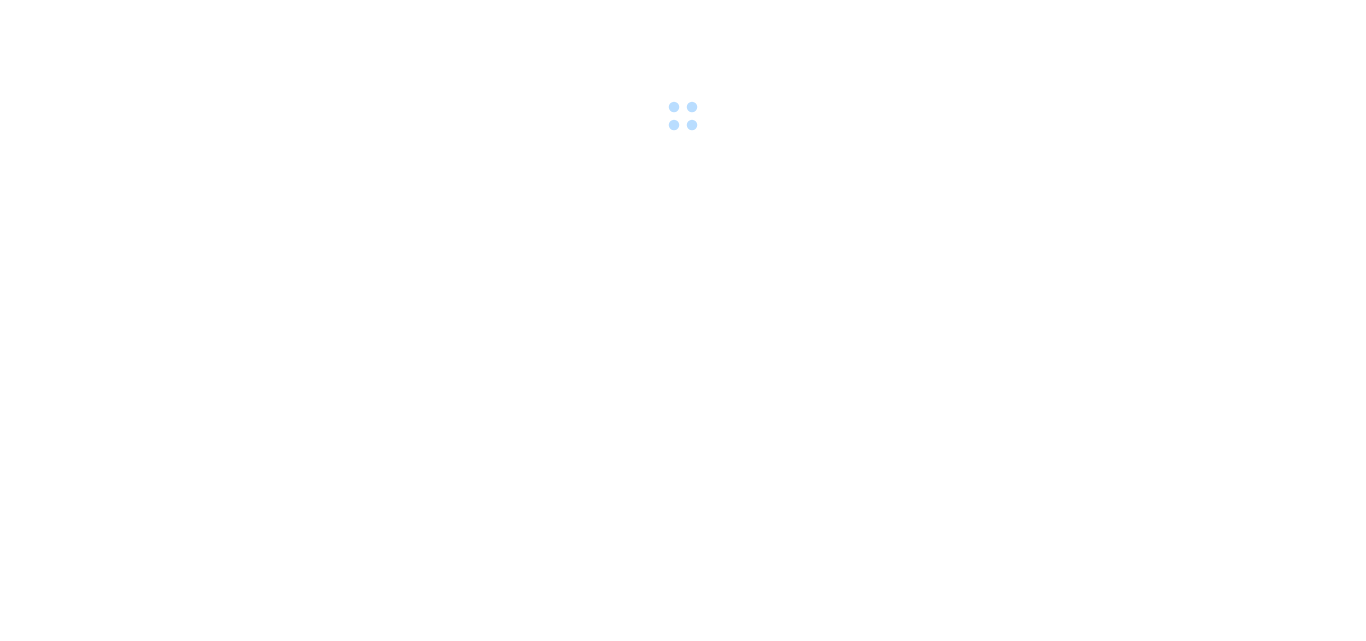scroll, scrollTop: 0, scrollLeft: 0, axis: both 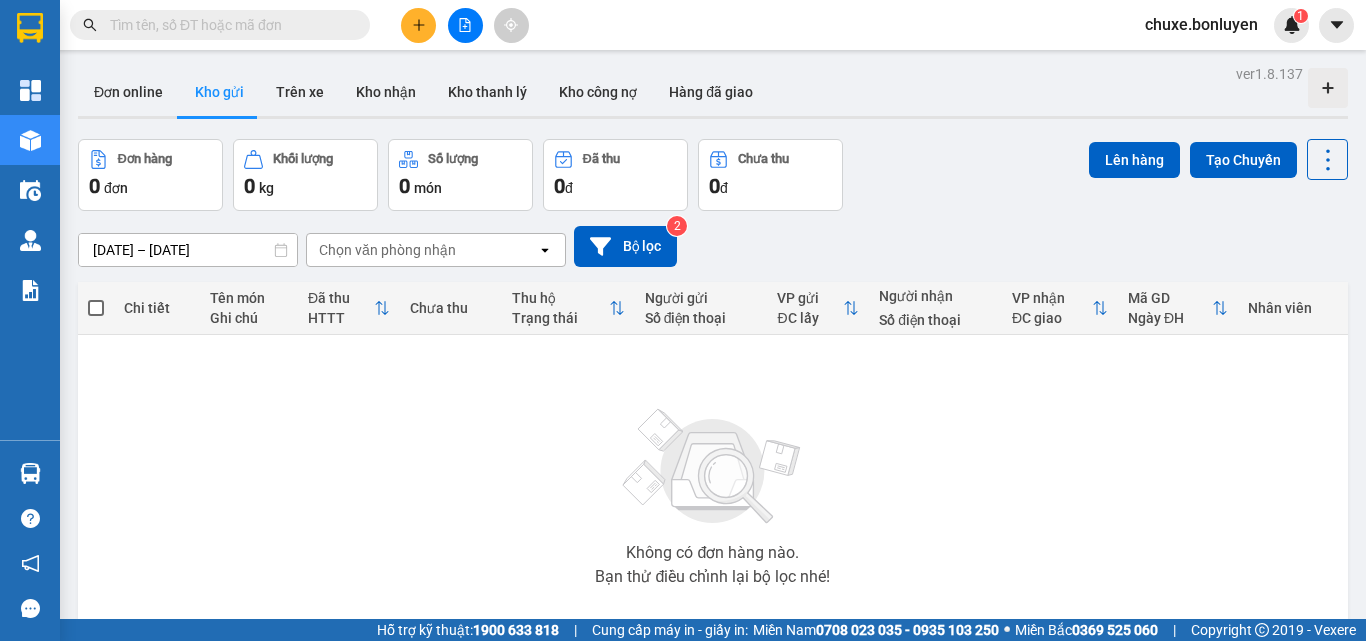 click on "open" at bounding box center (551, 250) 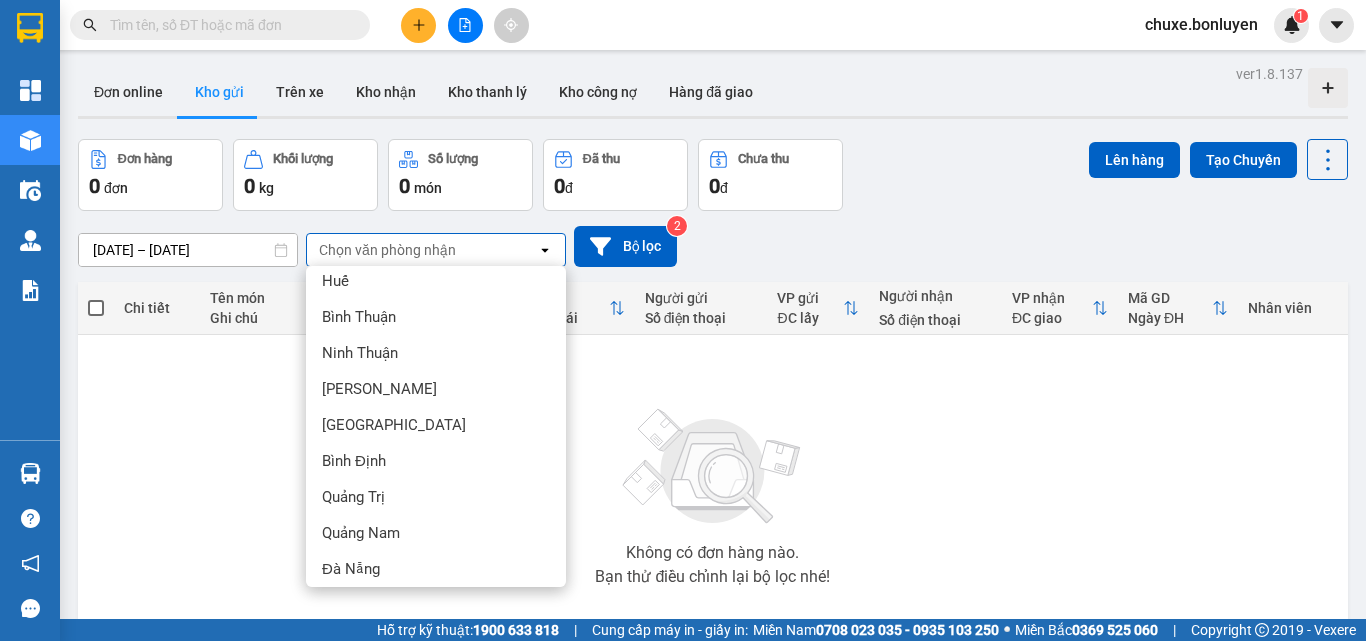 scroll, scrollTop: 300, scrollLeft: 0, axis: vertical 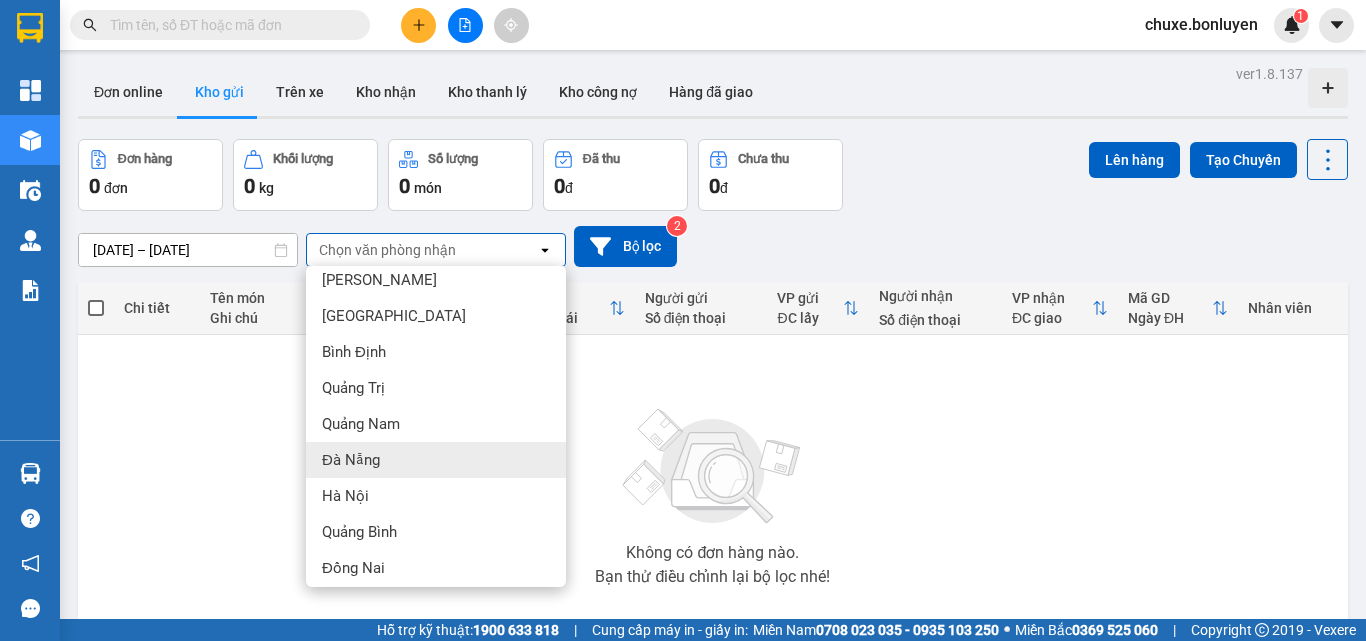 click on "Đà Nẵng" at bounding box center (436, 460) 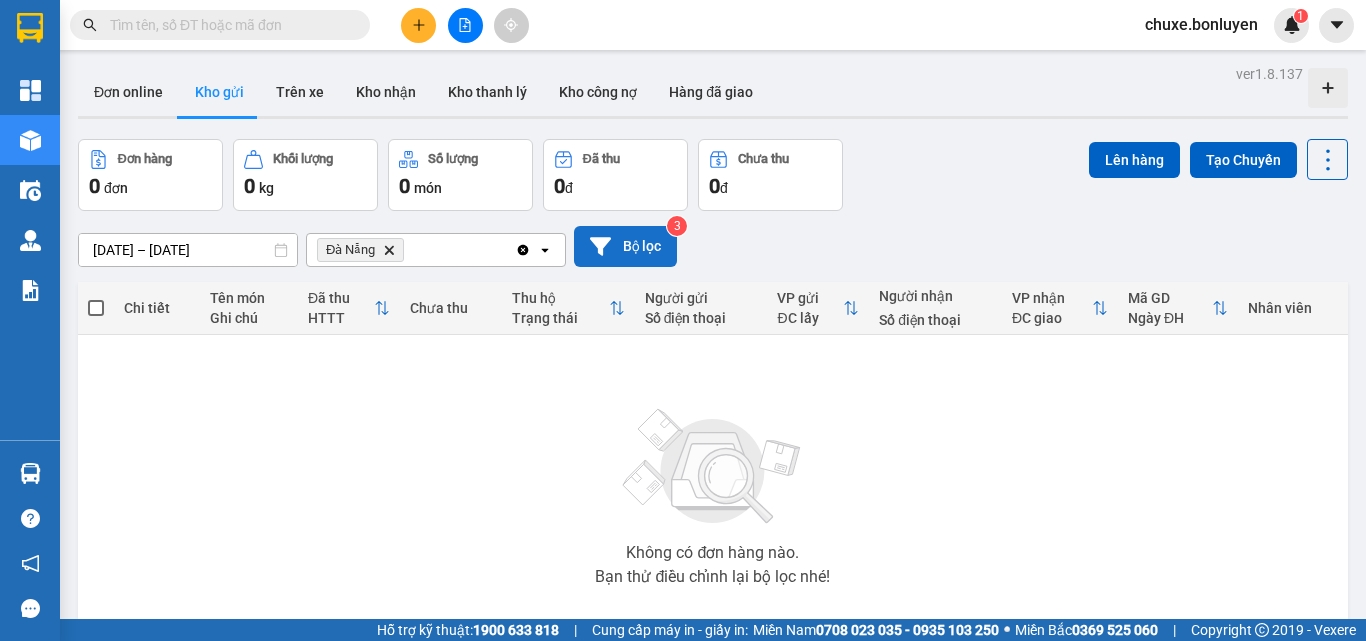 click on "Bộ lọc" at bounding box center (625, 246) 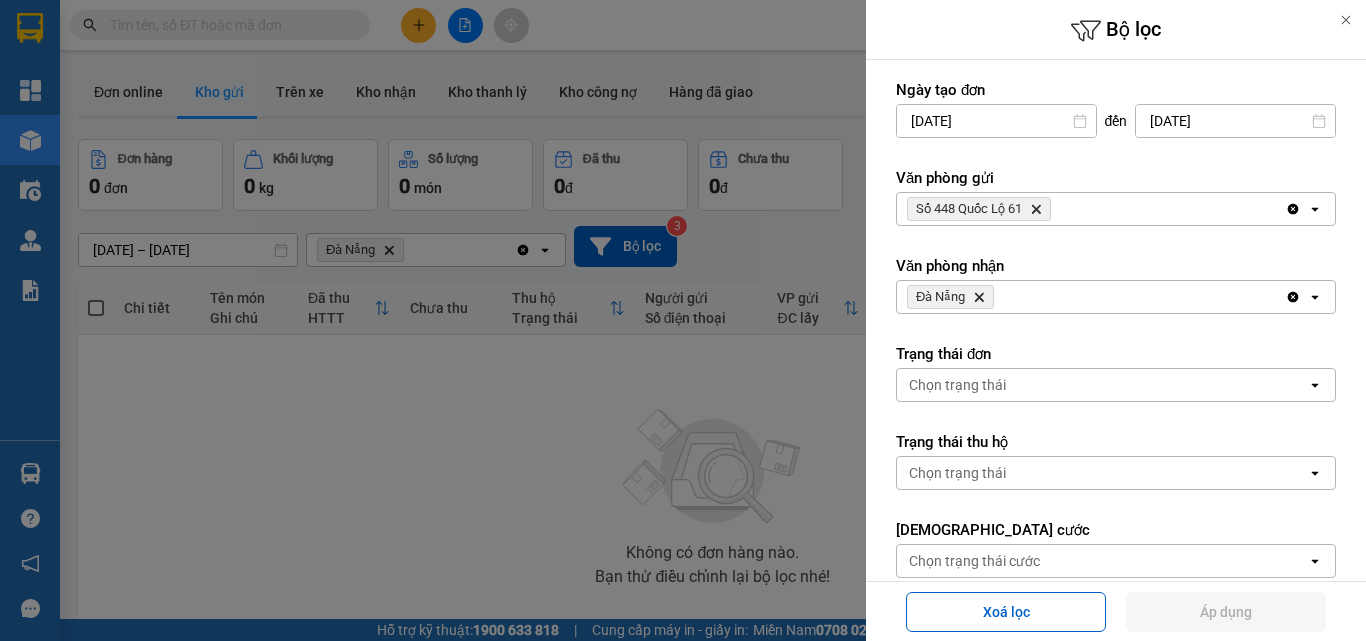 click at bounding box center (683, 320) 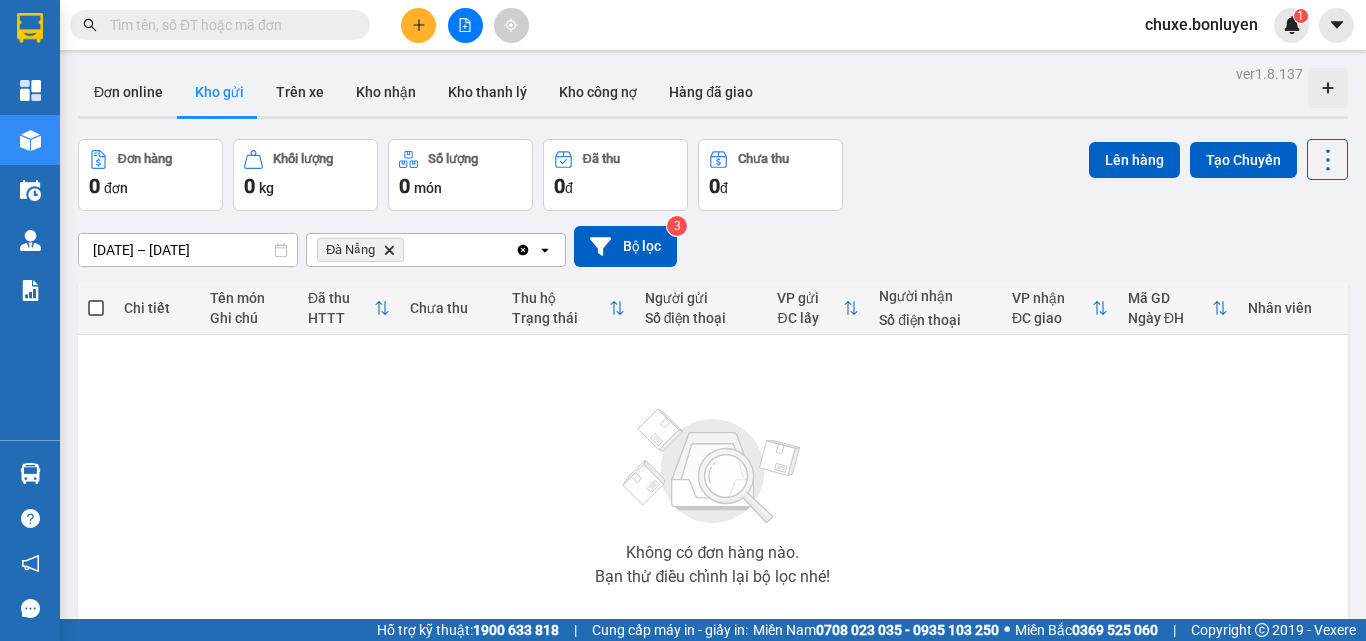 click on "Delete" 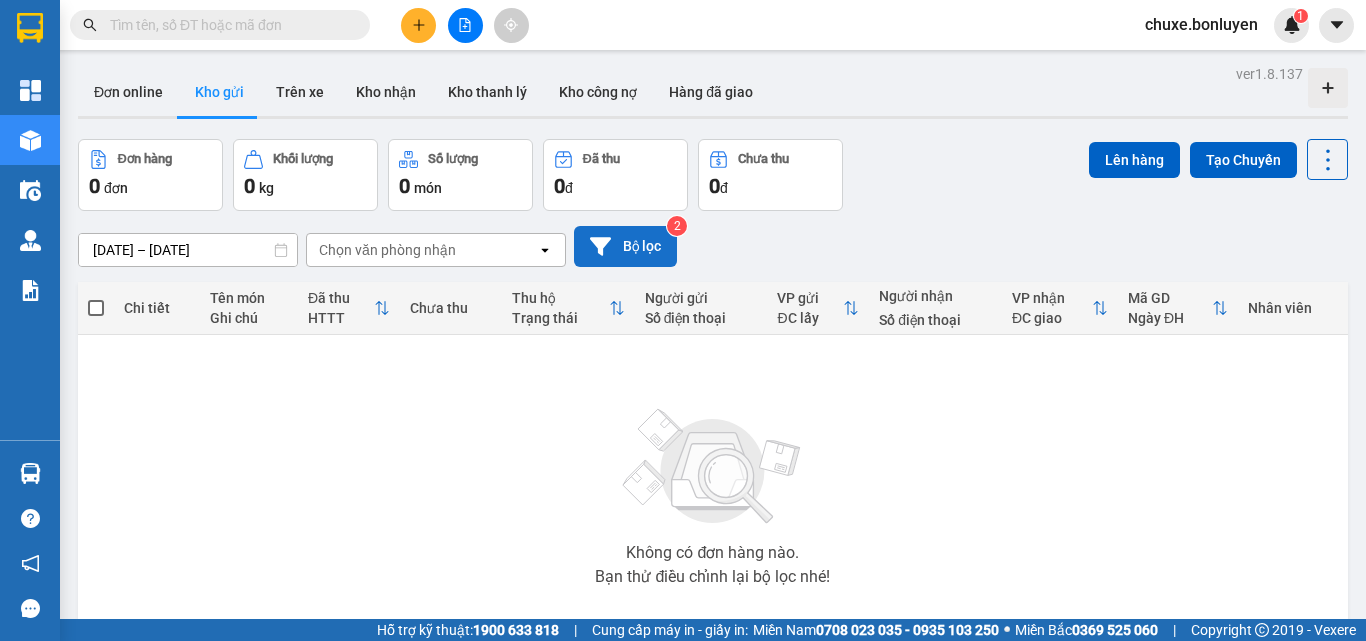 click on "Bộ lọc" at bounding box center [625, 246] 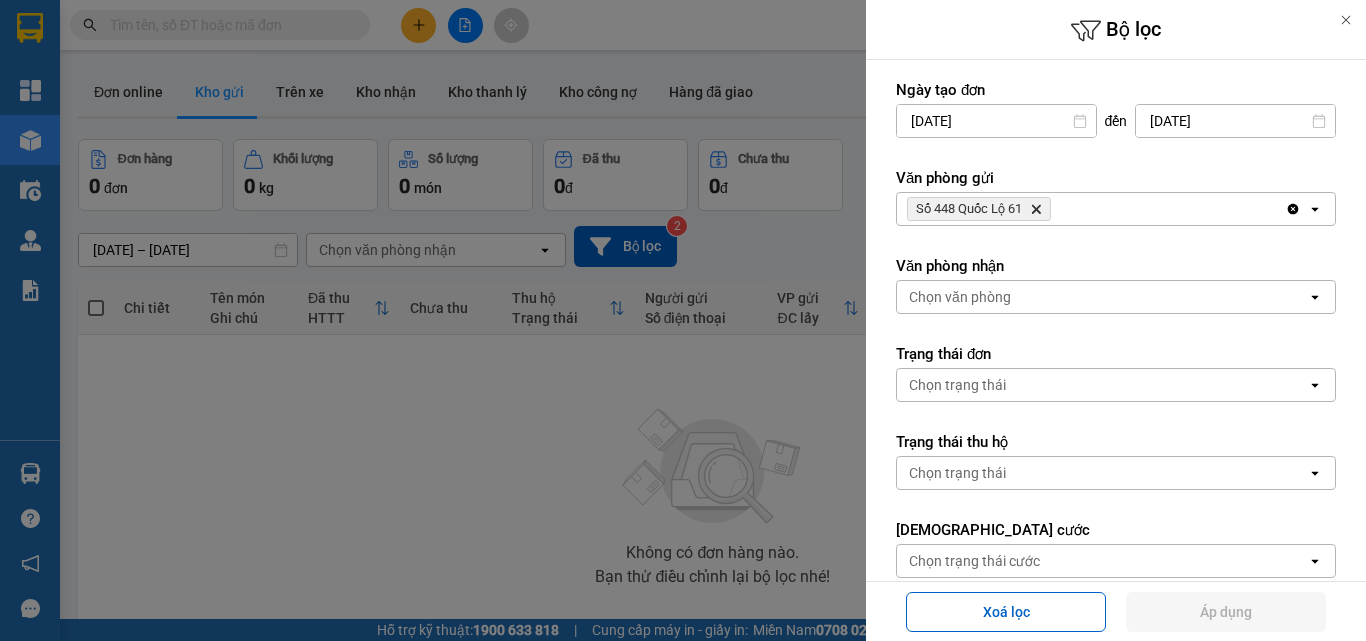 click on "Delete" 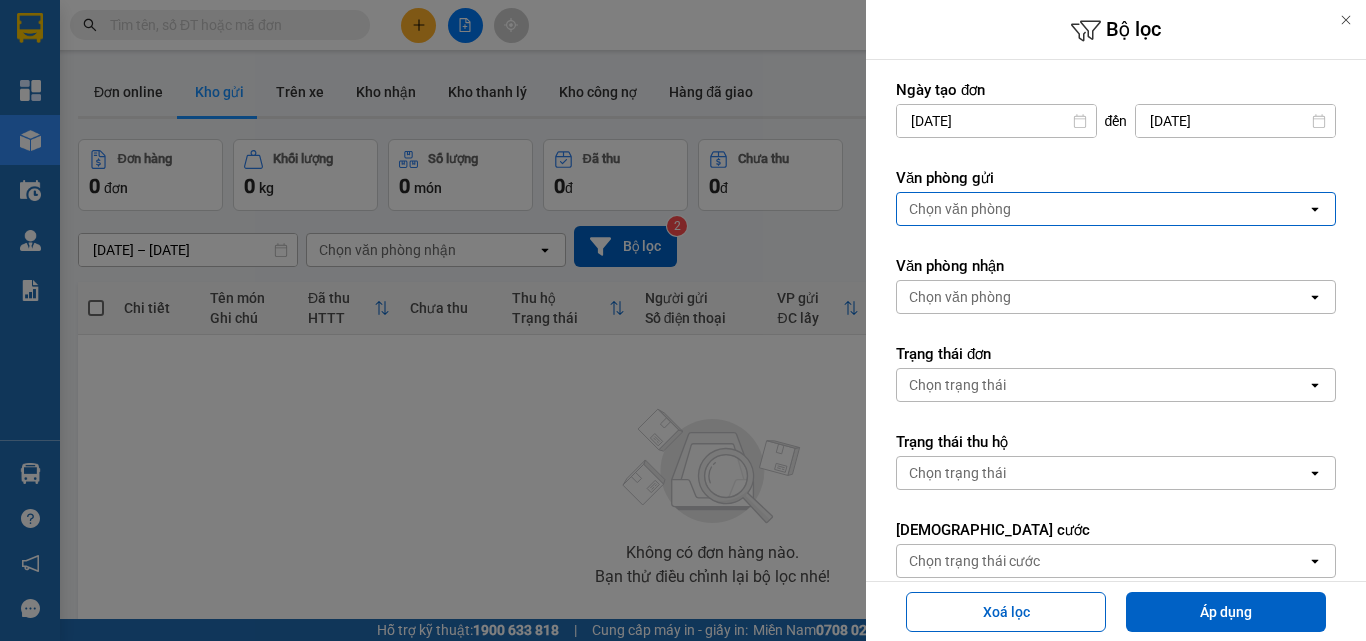 click on "Chọn văn phòng" at bounding box center [1102, 209] 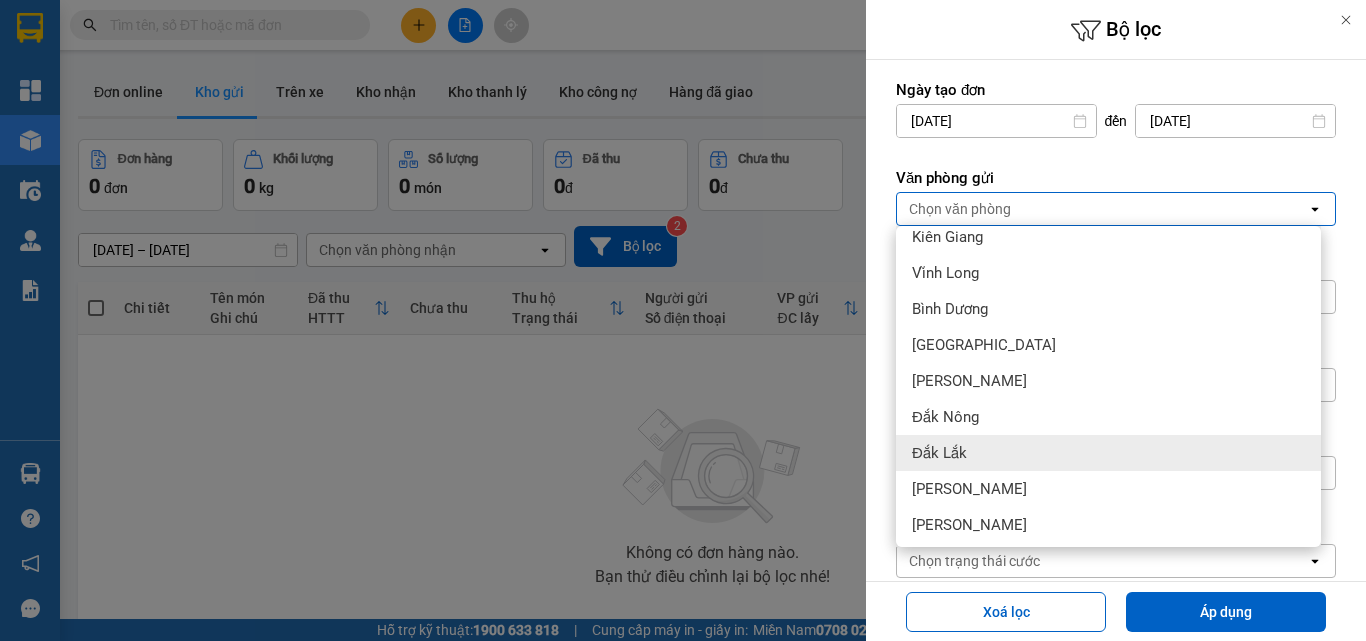 scroll, scrollTop: 919, scrollLeft: 0, axis: vertical 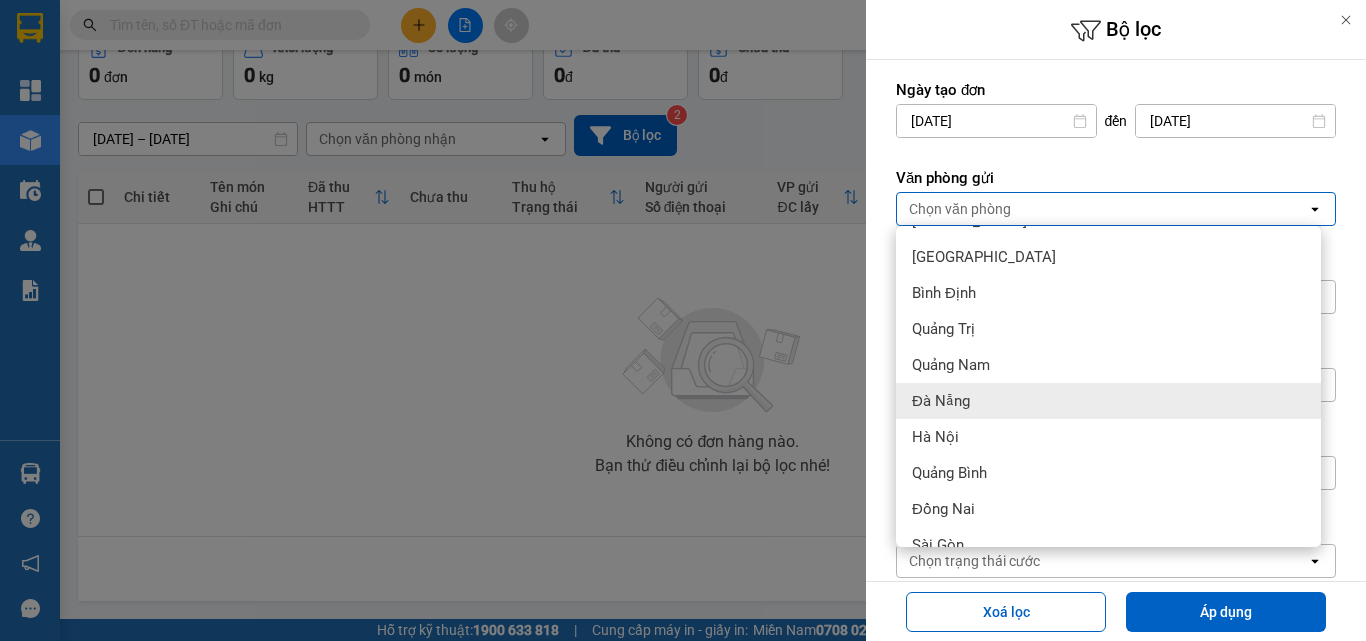 click on "Đà Nẵng" at bounding box center [1108, 401] 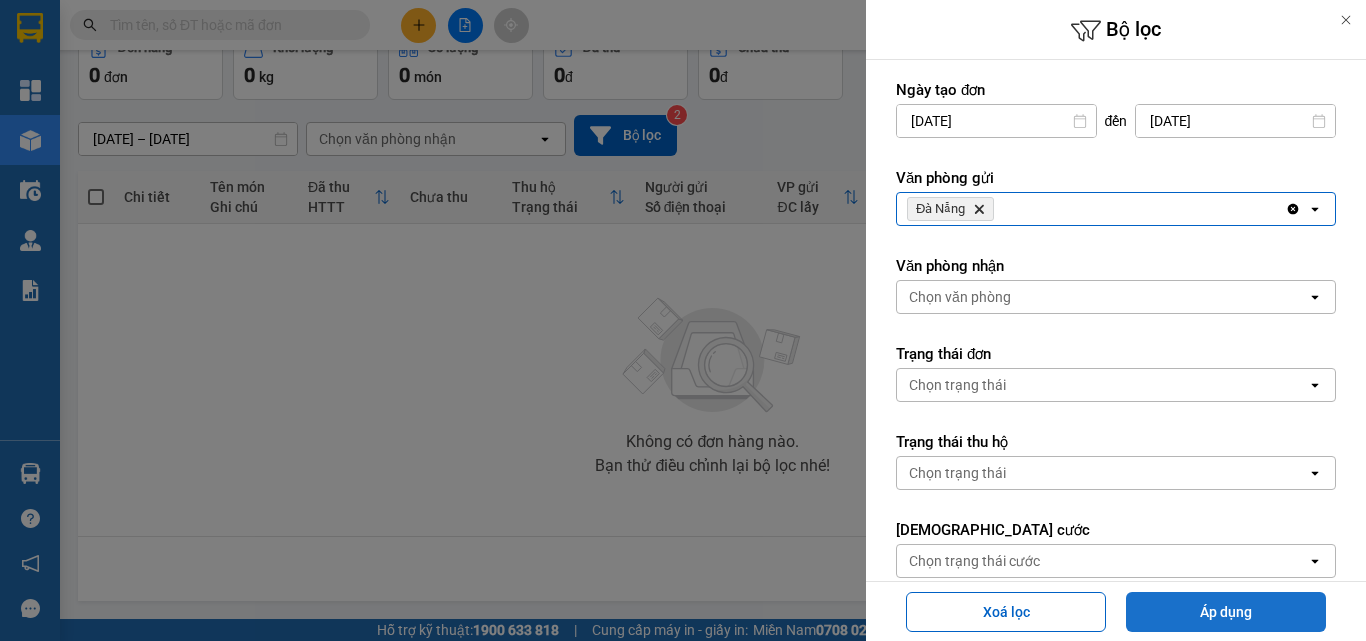 click on "Áp dụng" at bounding box center [1226, 612] 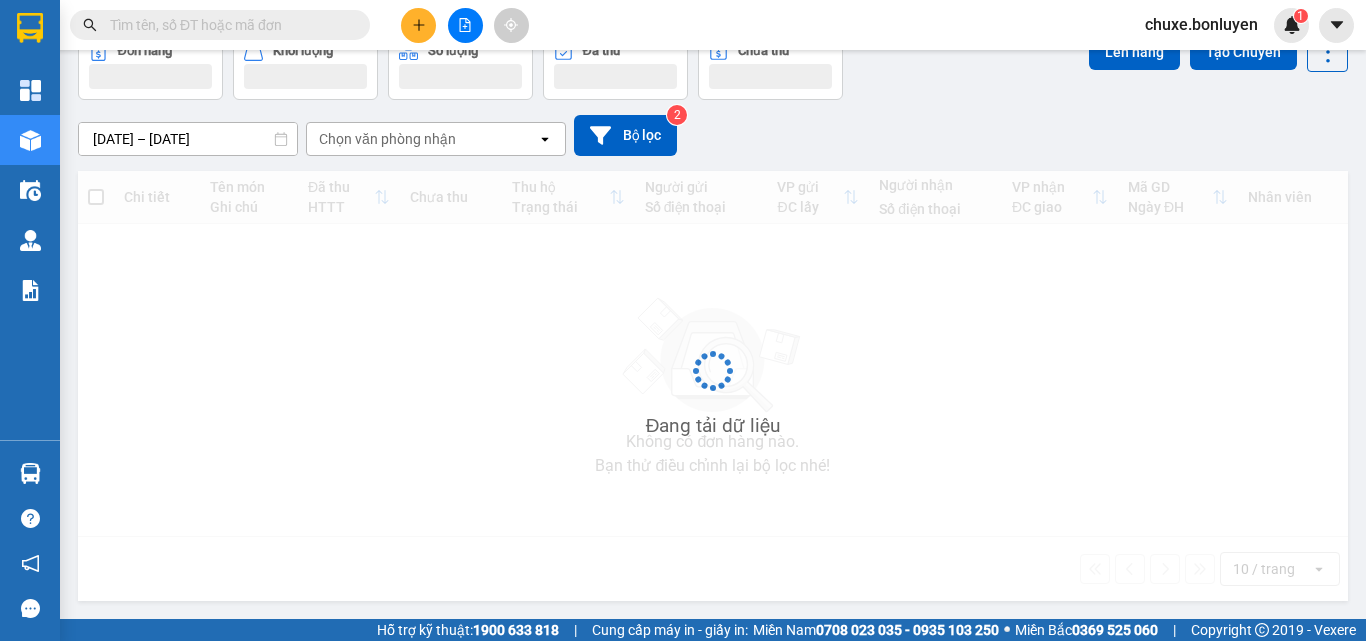 scroll, scrollTop: 92, scrollLeft: 0, axis: vertical 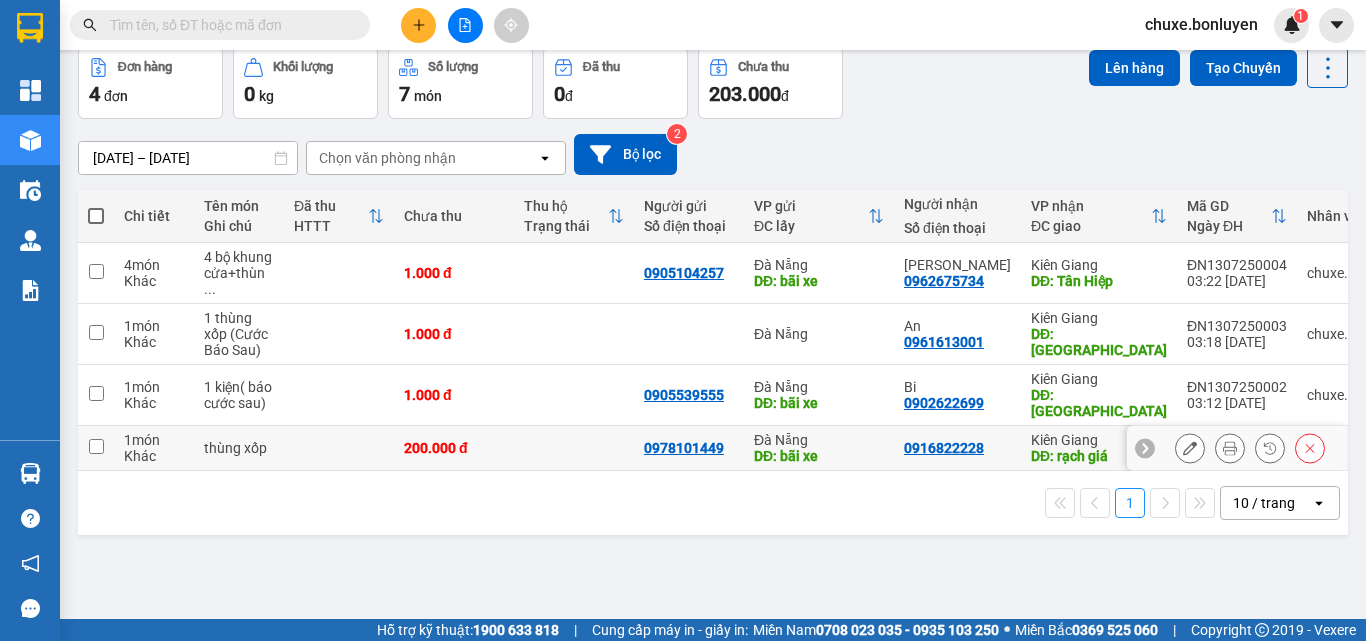 click at bounding box center (96, 448) 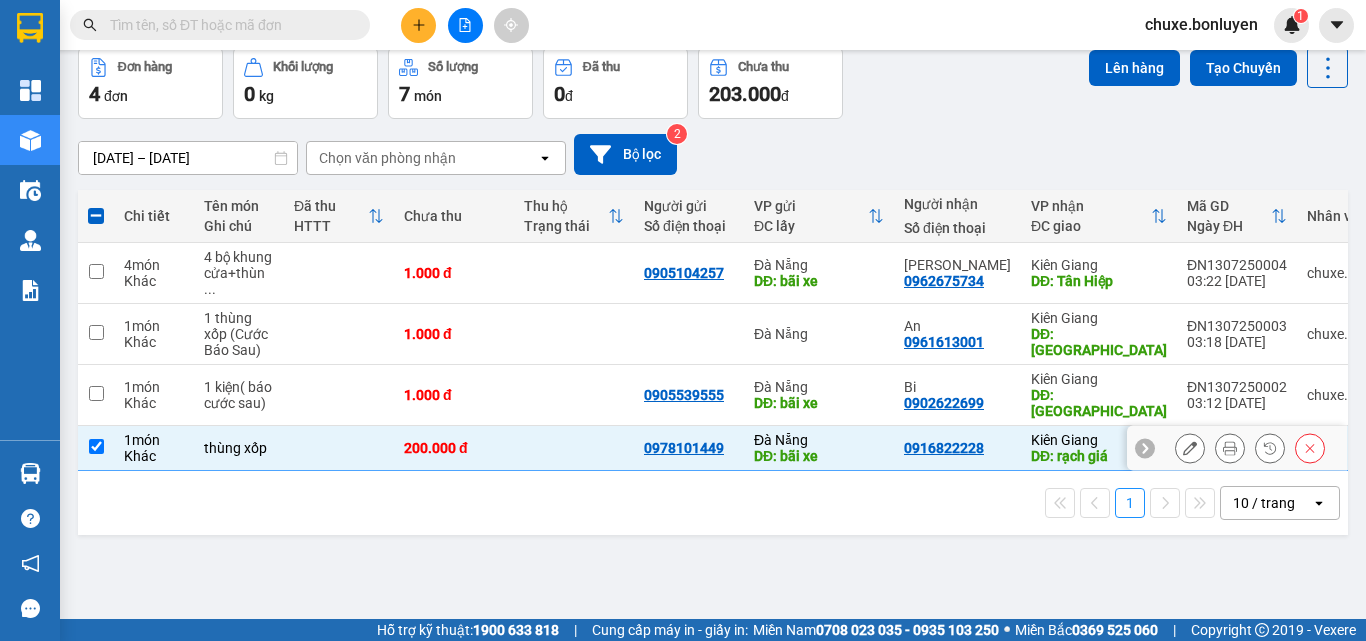 click at bounding box center (96, 446) 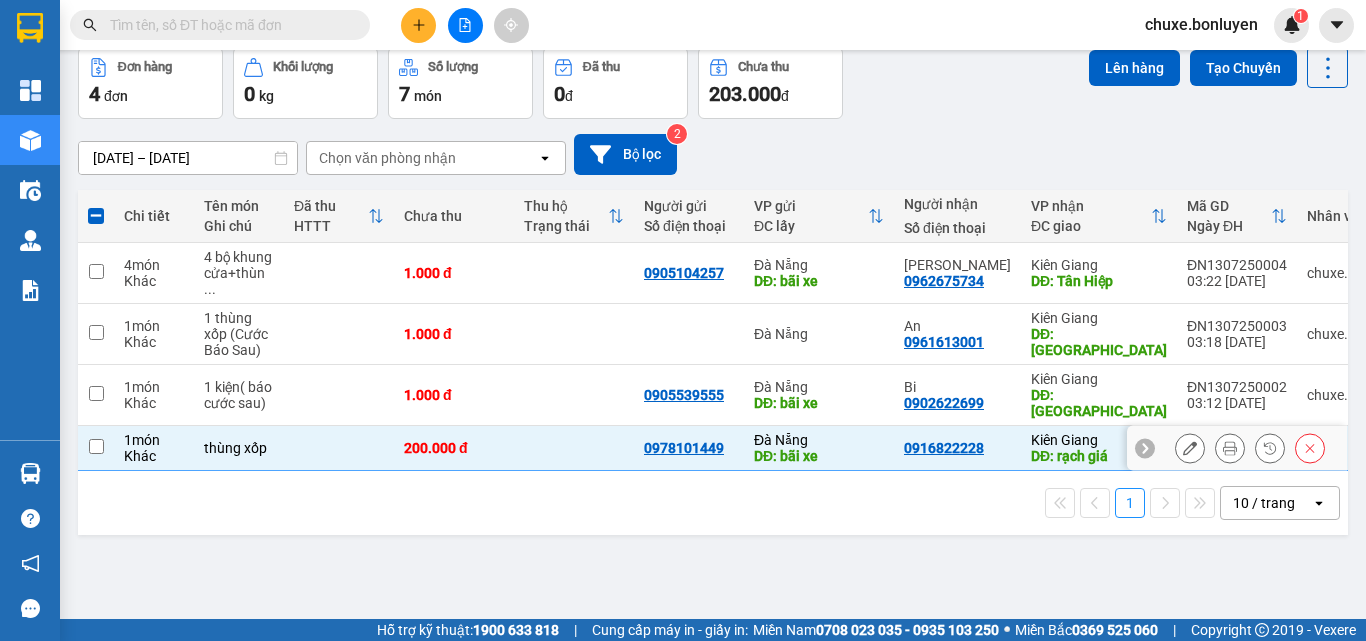 checkbox on "false" 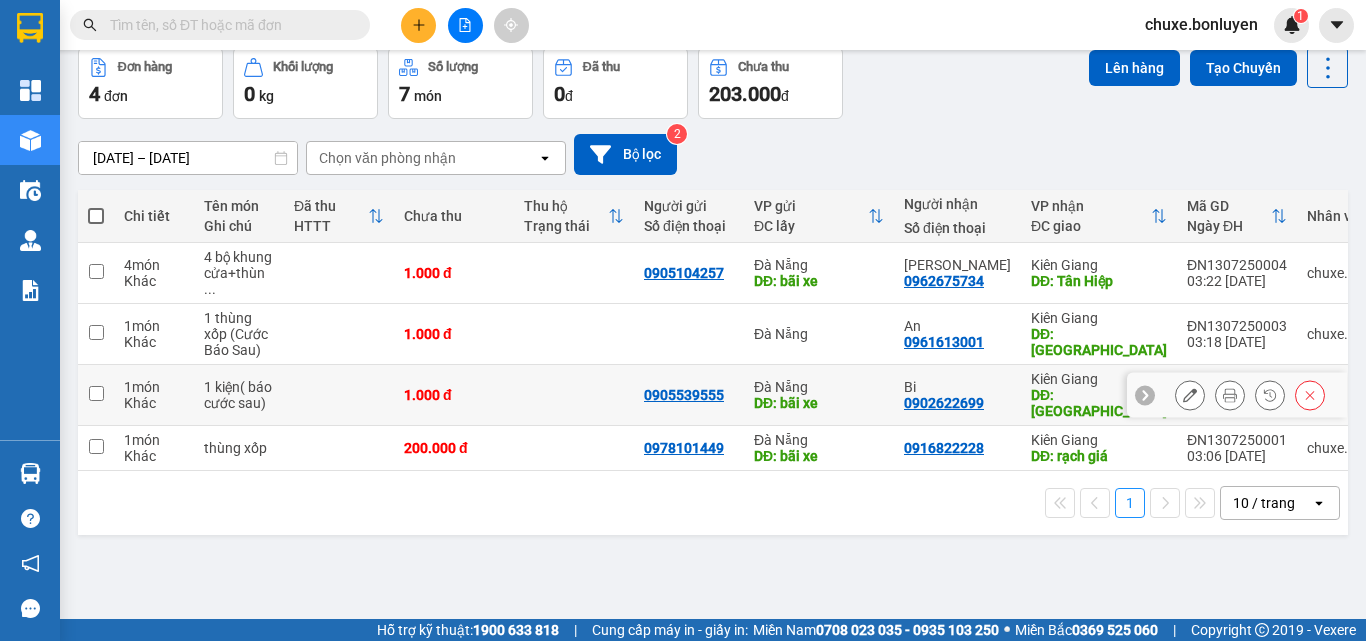 click at bounding box center (96, 395) 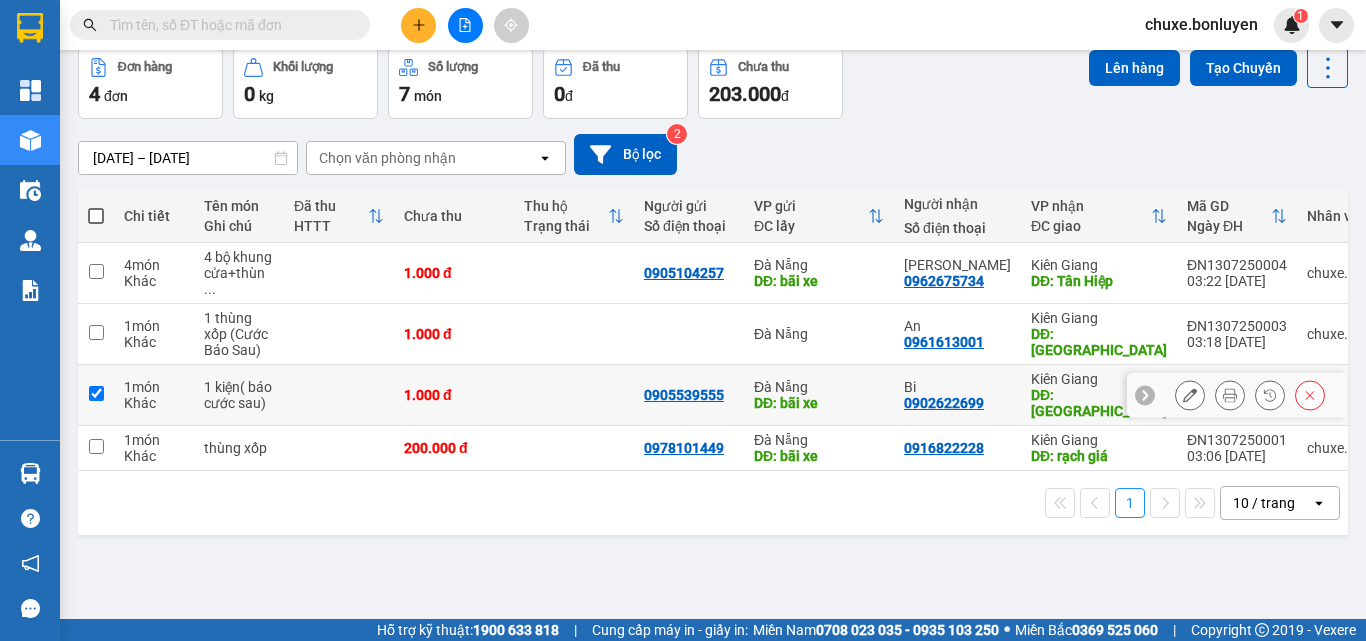 checkbox on "true" 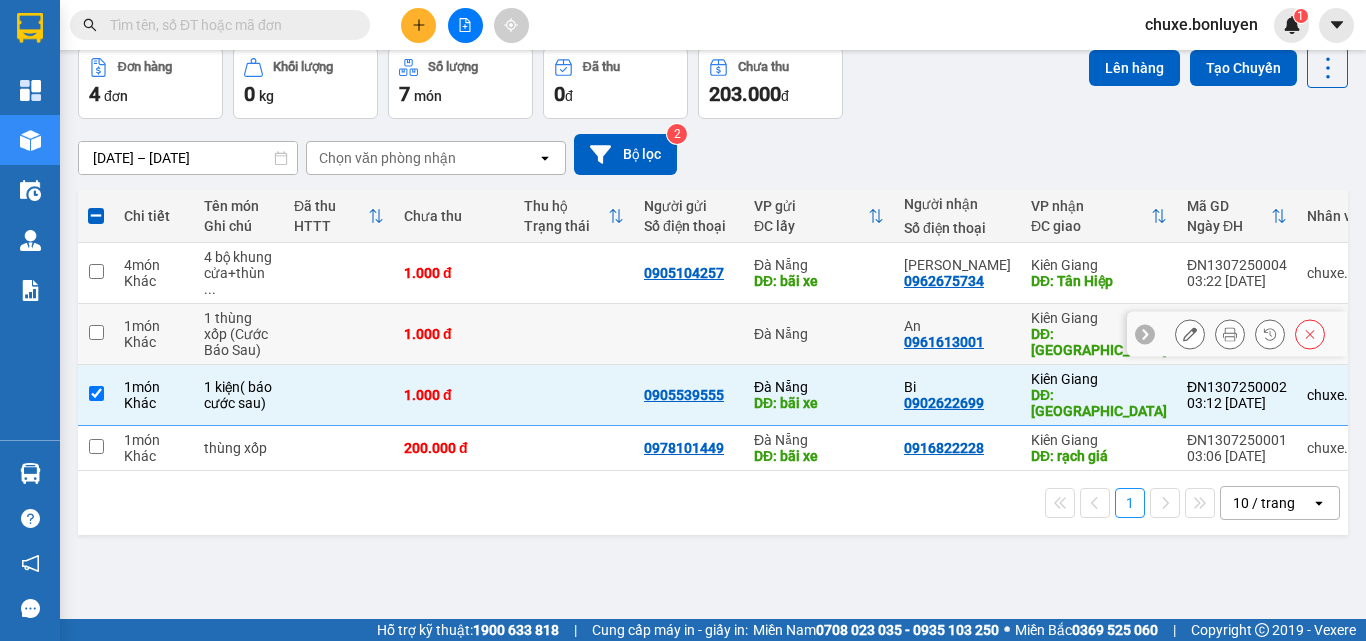 click at bounding box center [96, 332] 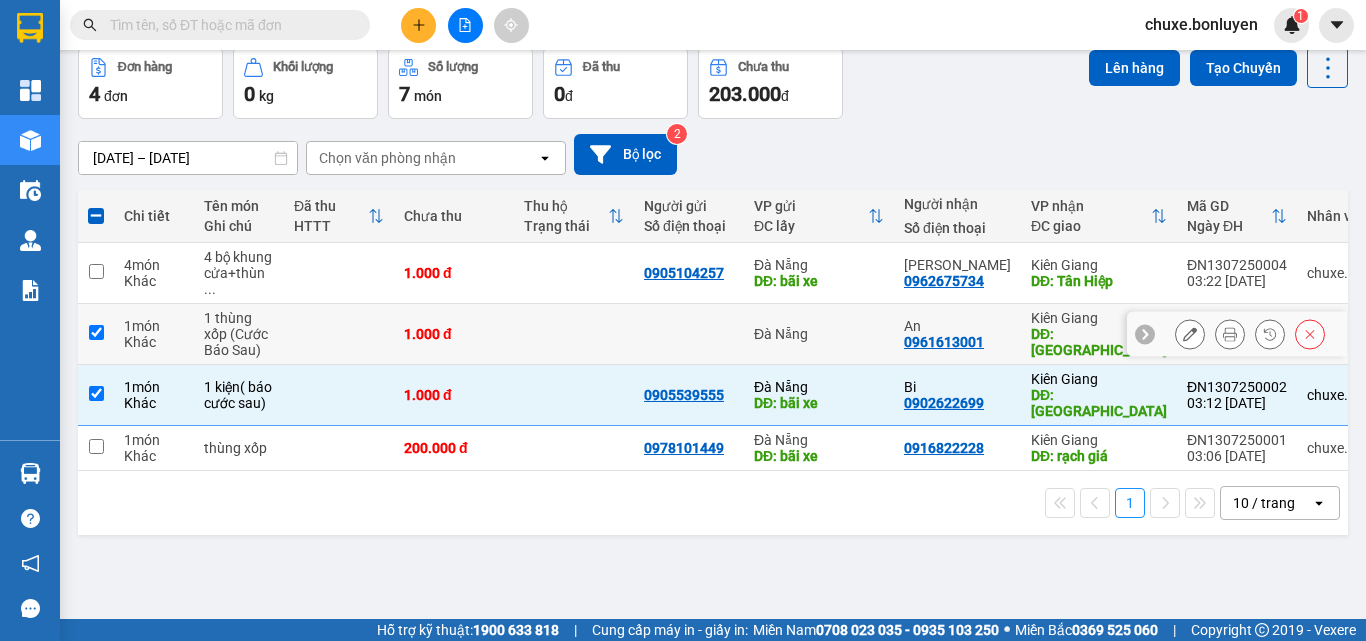 checkbox on "true" 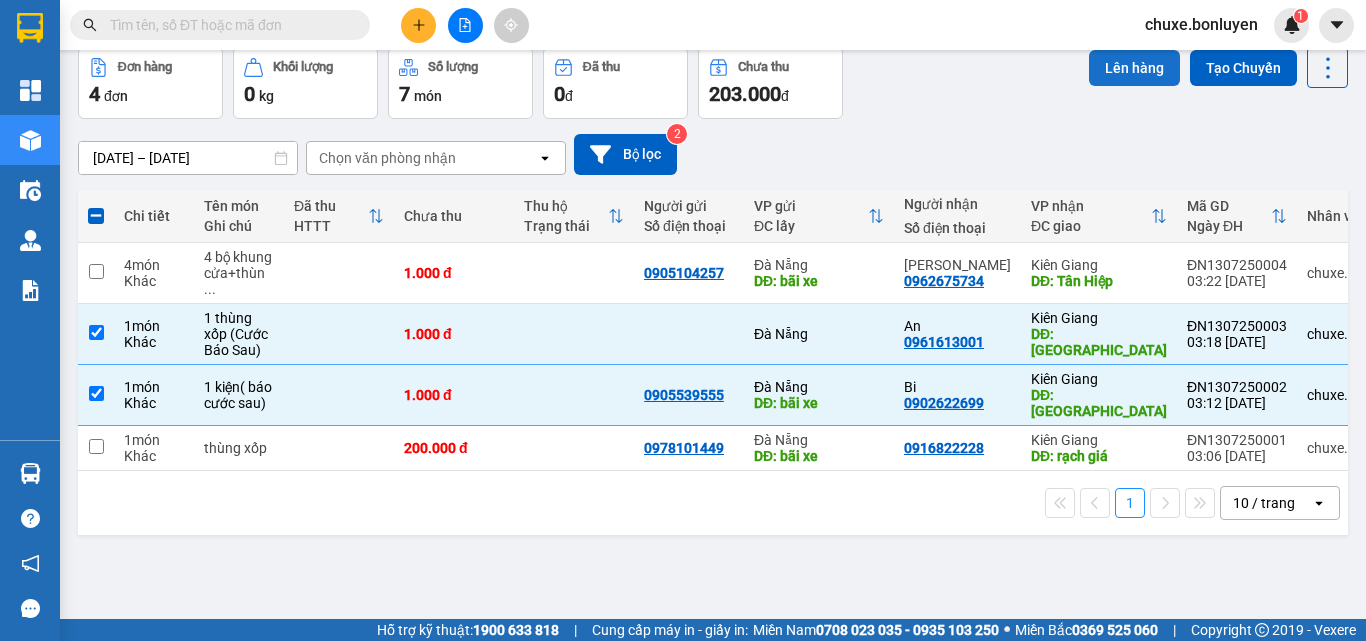 click on "Lên hàng" at bounding box center (1134, 68) 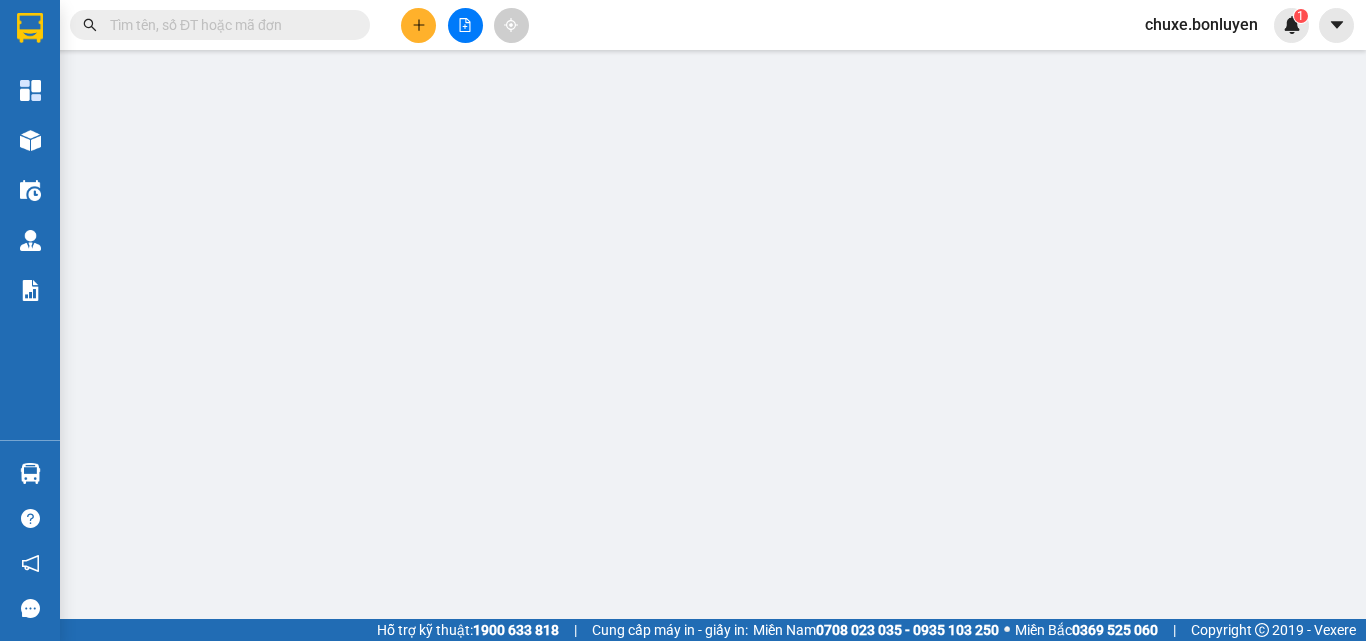 scroll, scrollTop: 0, scrollLeft: 0, axis: both 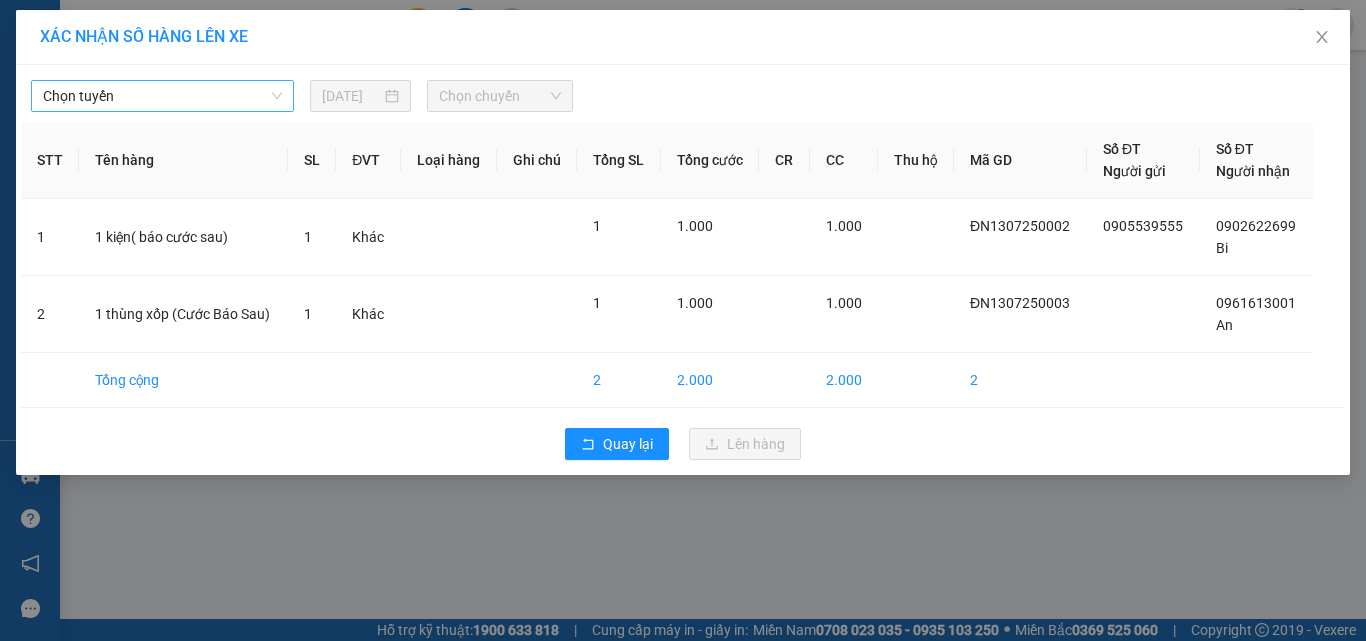 click on "Chọn tuyến" at bounding box center [162, 96] 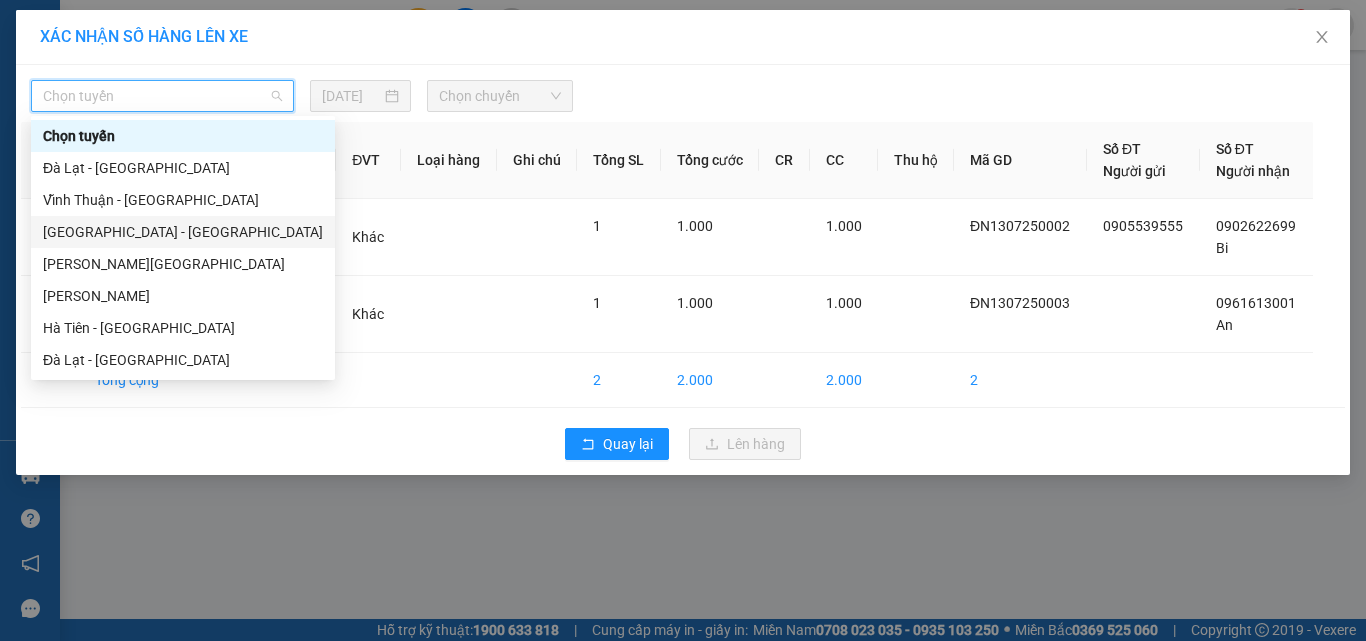 click on "[GEOGRAPHIC_DATA] - [GEOGRAPHIC_DATA]" at bounding box center (183, 232) 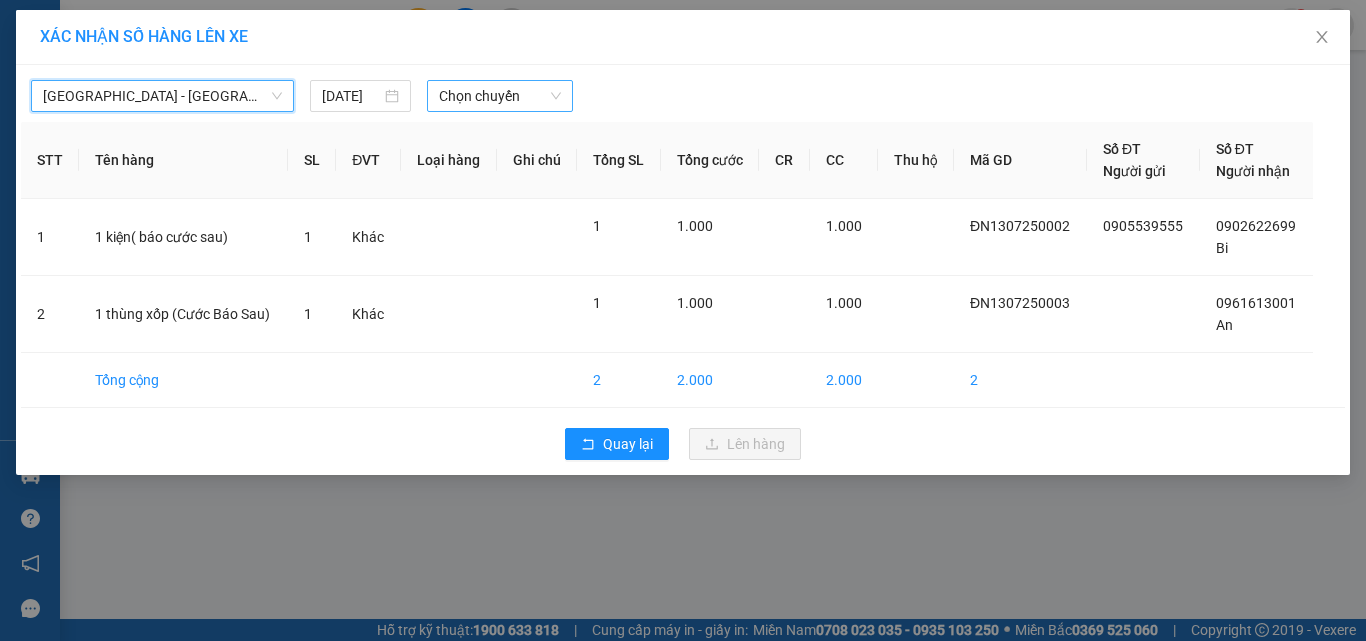 click on "Chọn chuyến" at bounding box center (500, 96) 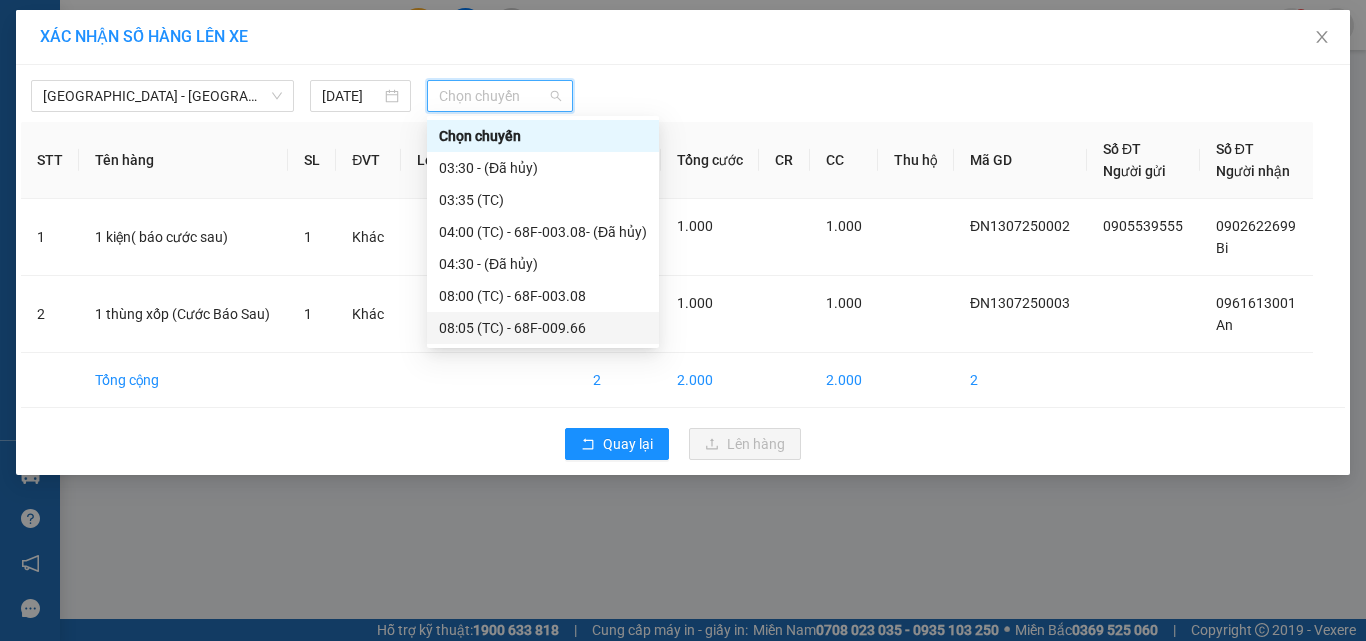 click on "08:05   (TC)   - 68F-009.66" at bounding box center [543, 328] 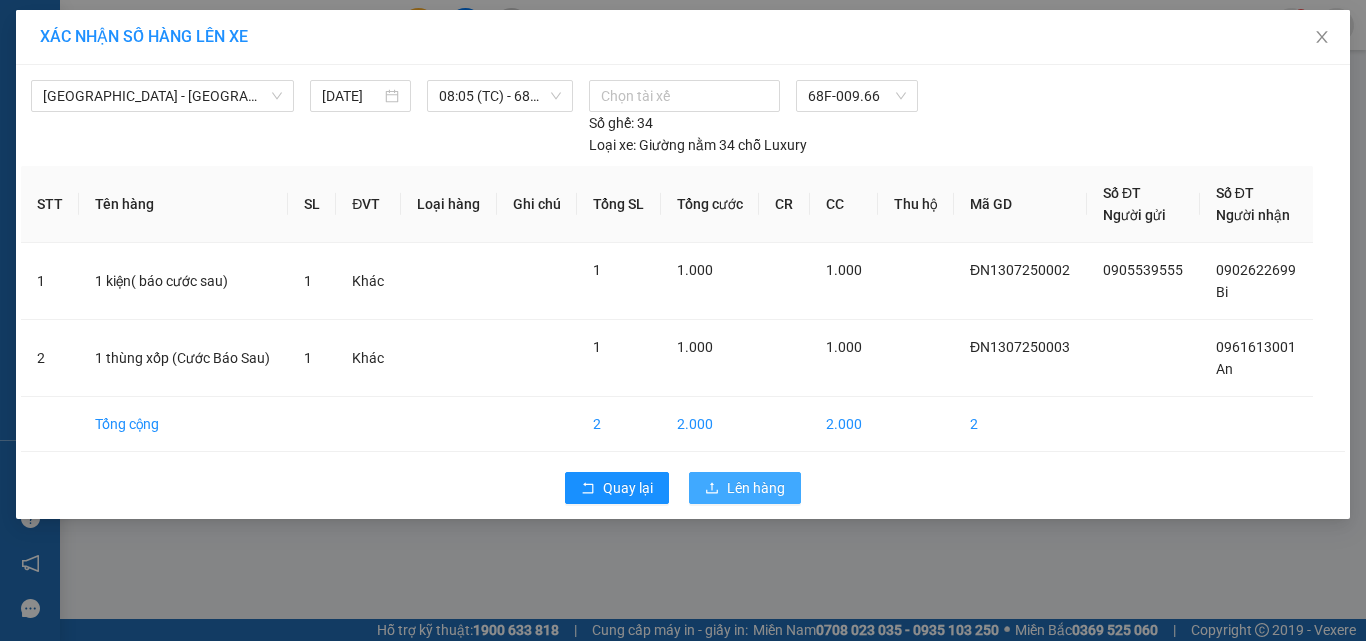 click on "Lên hàng" at bounding box center [756, 488] 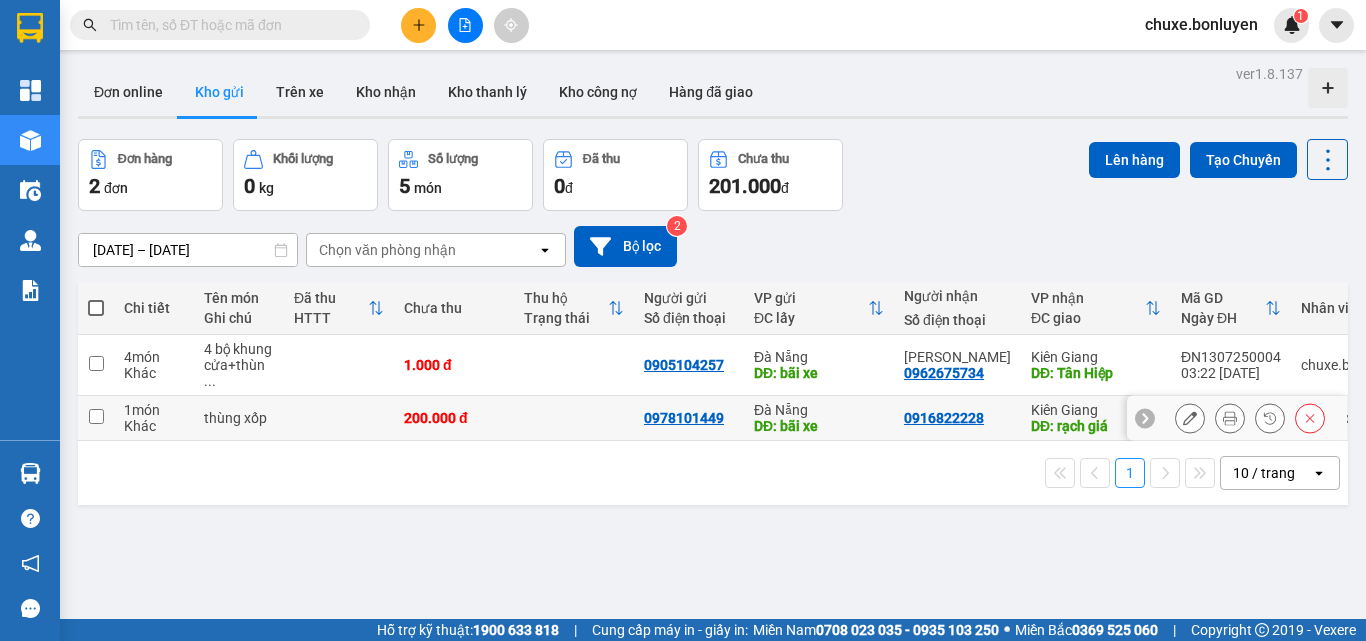 click at bounding box center (96, 416) 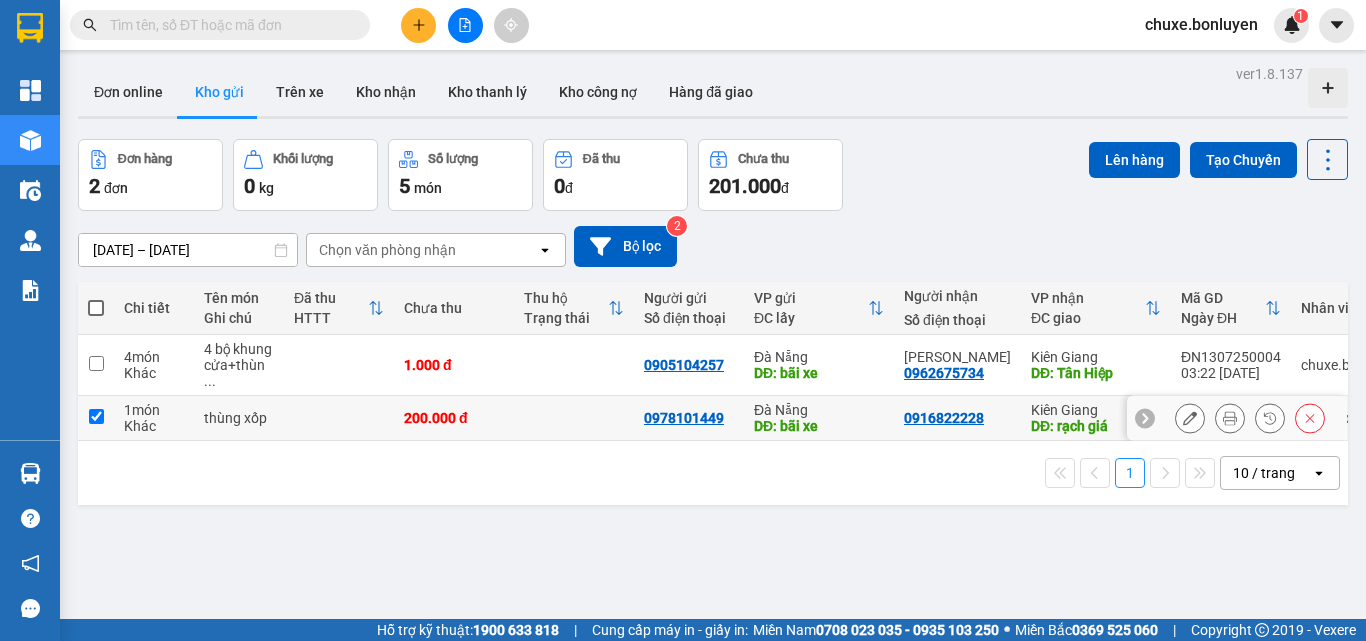 checkbox on "true" 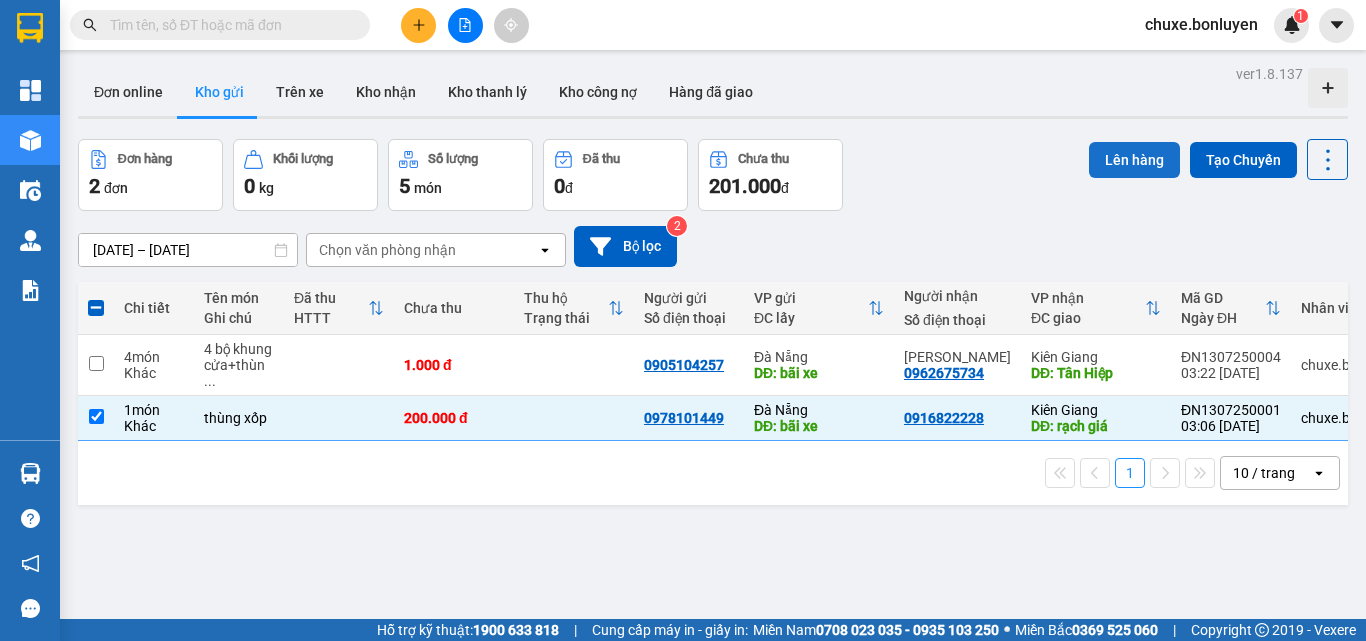 click on "Lên hàng" at bounding box center [1134, 160] 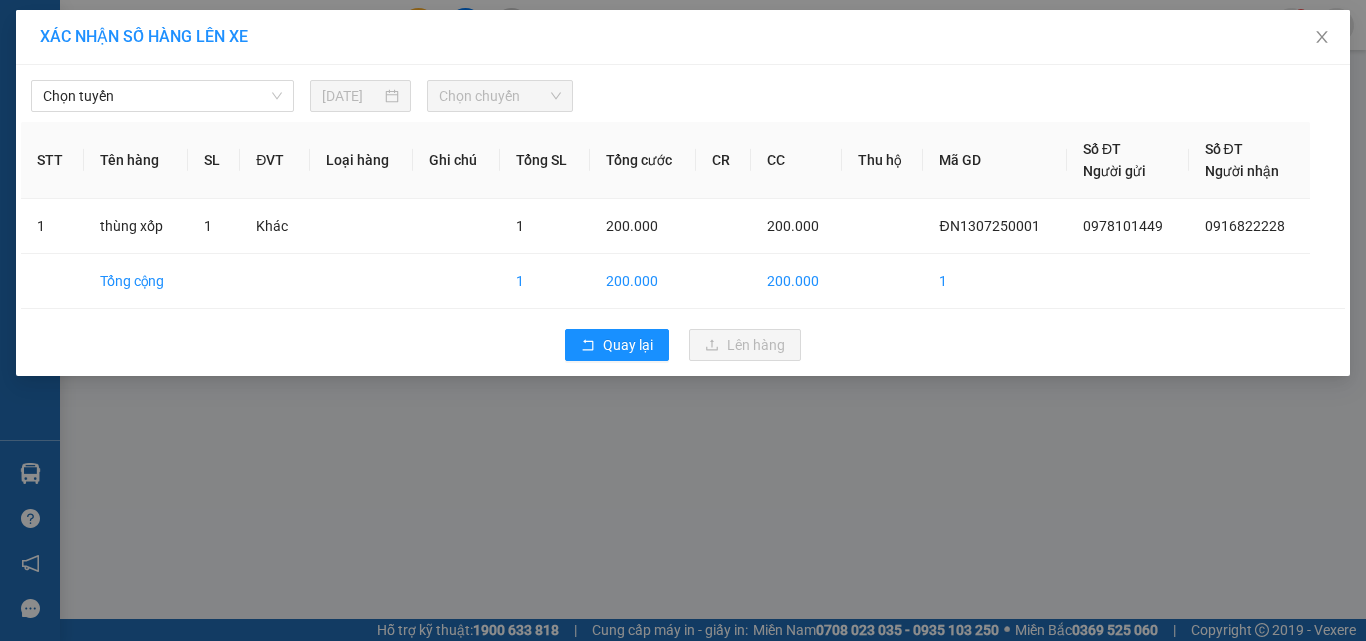 click on "Chọn chuyến" at bounding box center (500, 96) 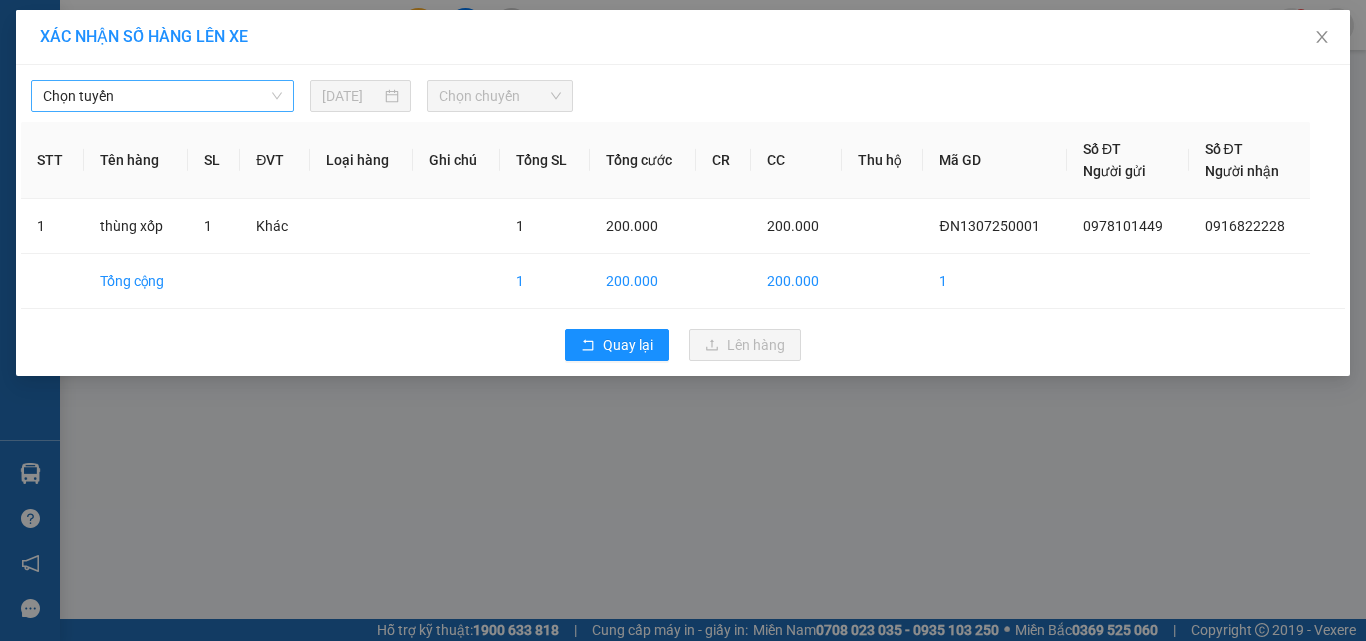 click on "Chọn tuyến" at bounding box center [162, 96] 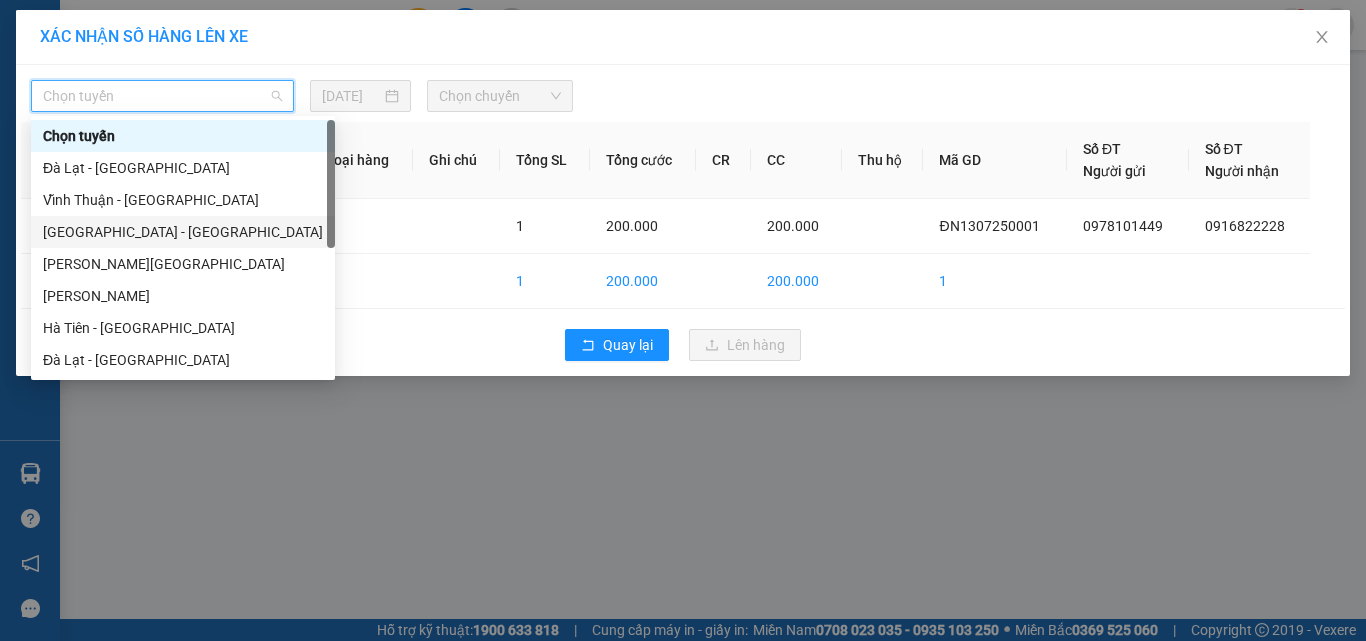 click on "[GEOGRAPHIC_DATA] - [GEOGRAPHIC_DATA]" at bounding box center (183, 232) 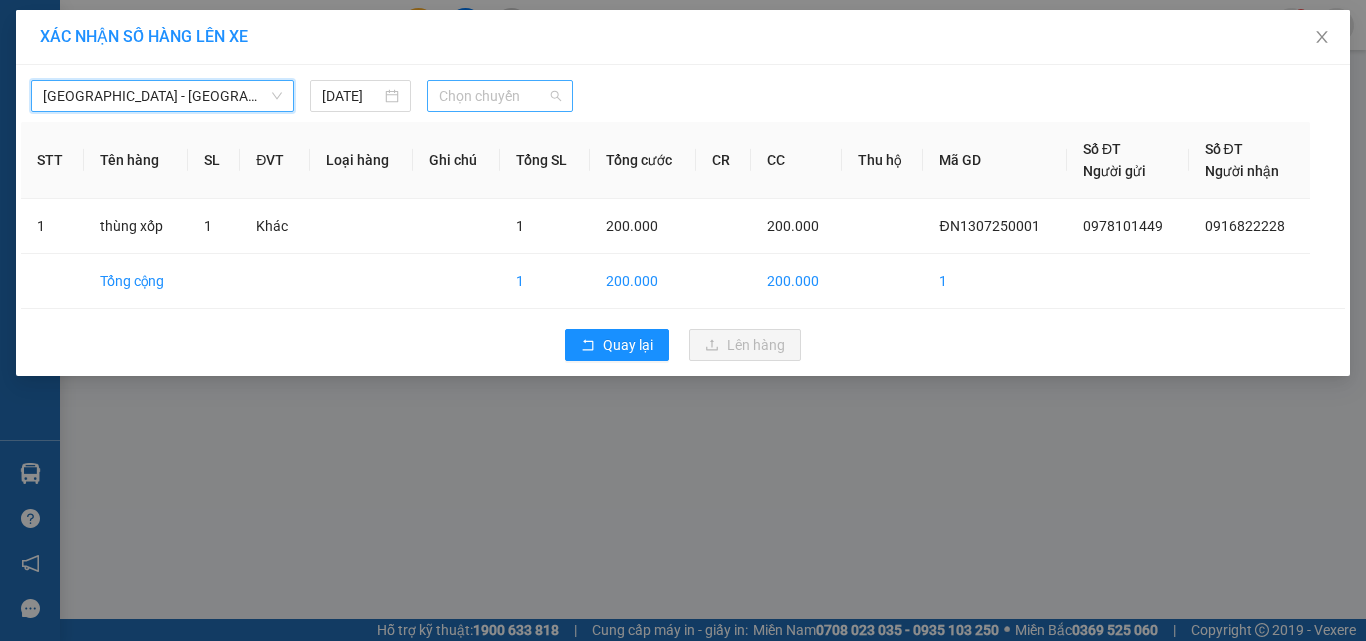 click on "Chọn chuyến" at bounding box center [500, 96] 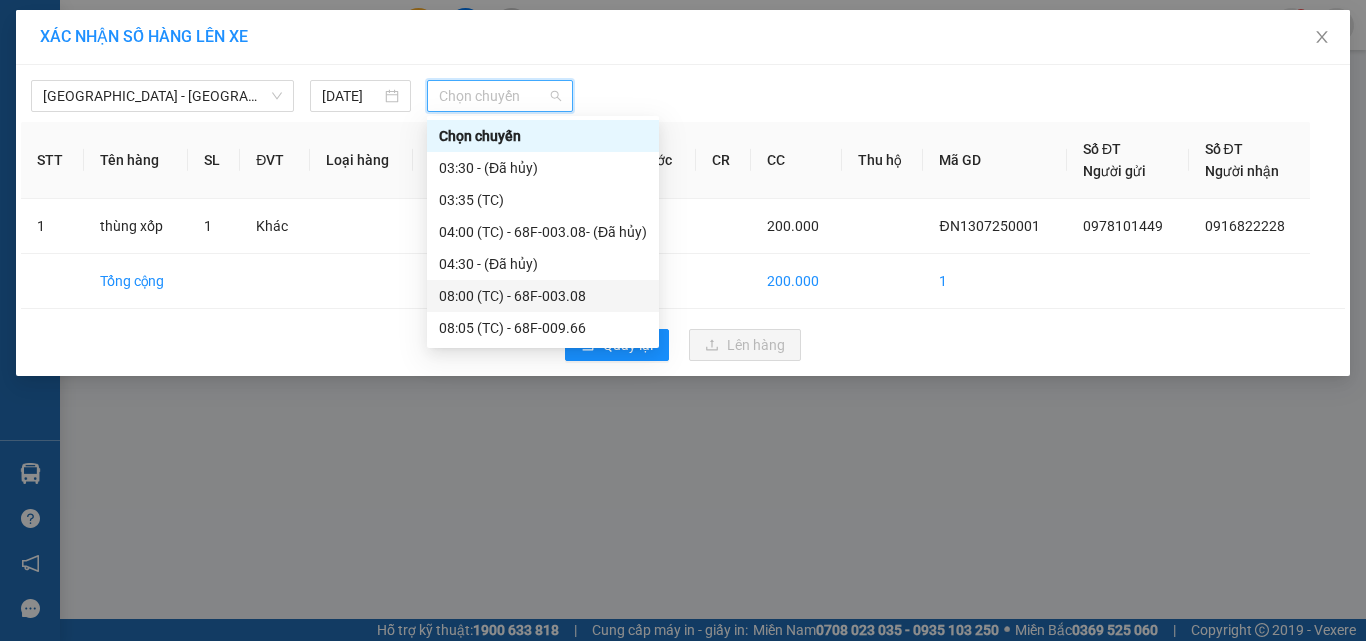 click on "08:00   (TC)   - 68F-003.08" at bounding box center [543, 296] 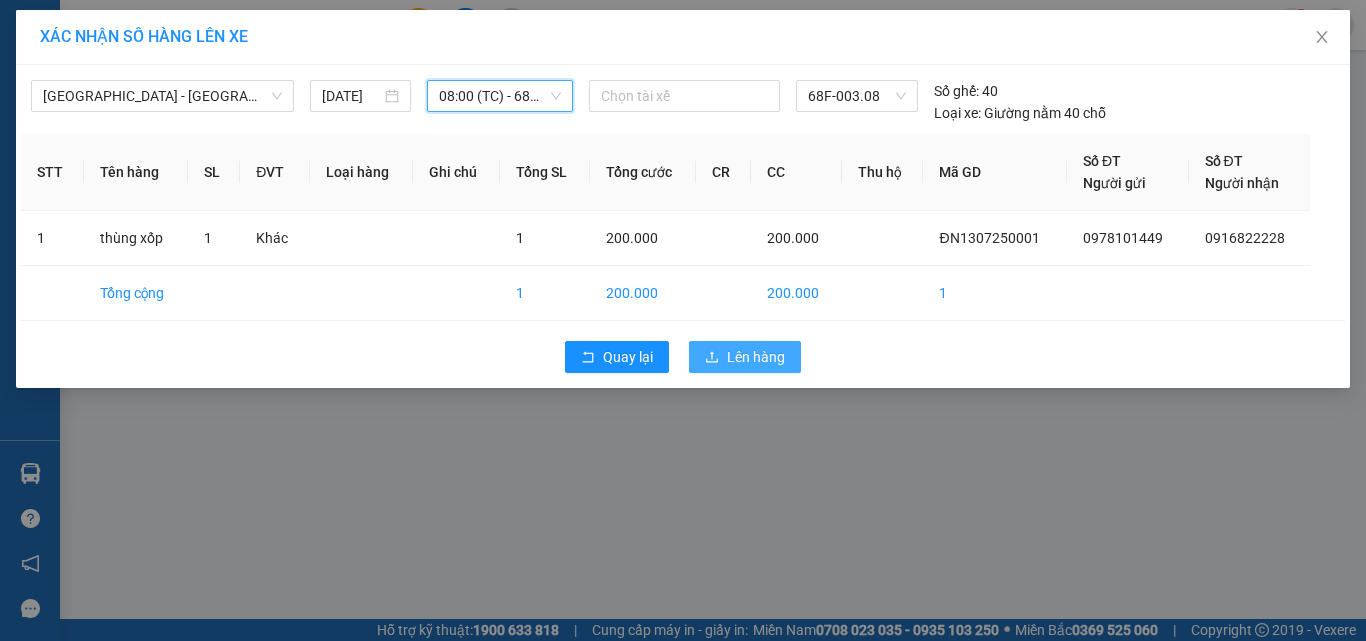 click 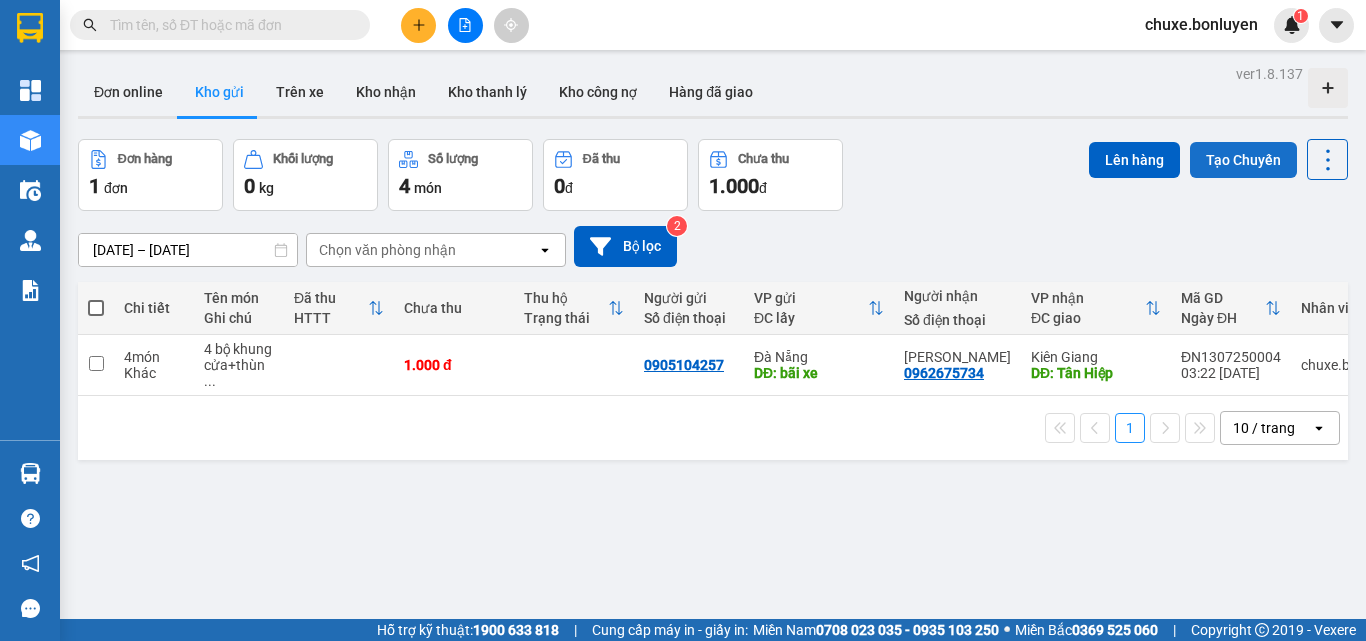 click on "Tạo Chuyến" at bounding box center (1243, 160) 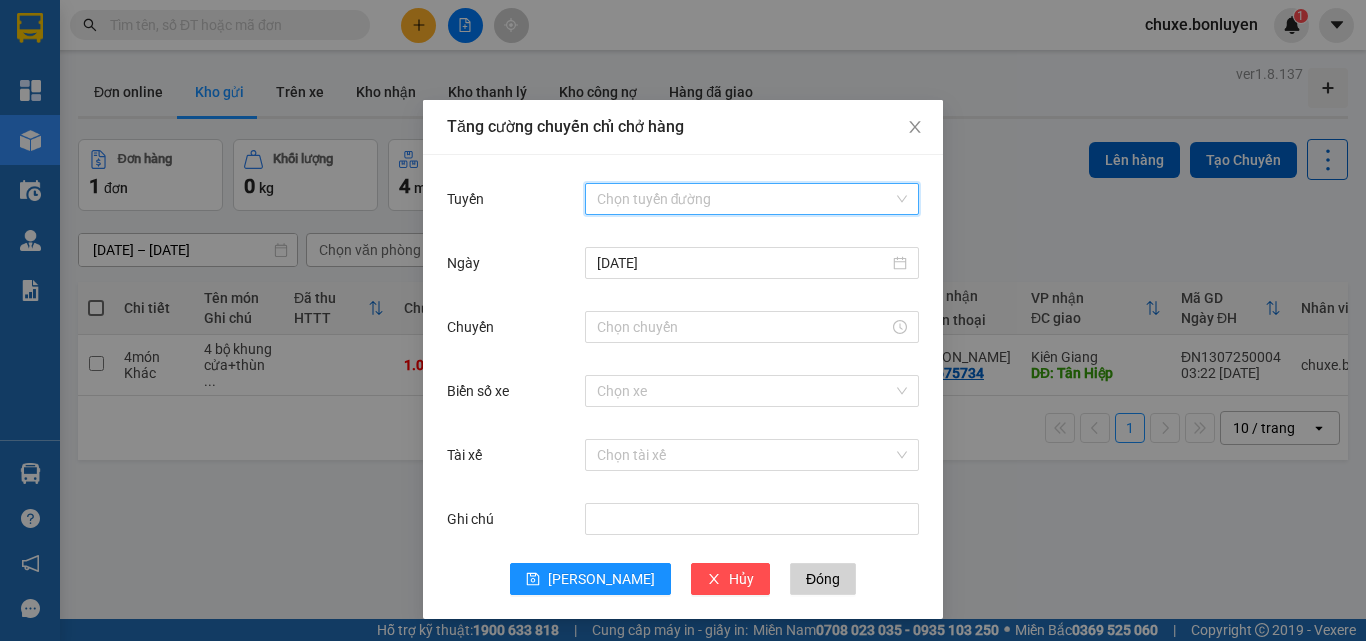 click on "Tuyến" at bounding box center [745, 199] 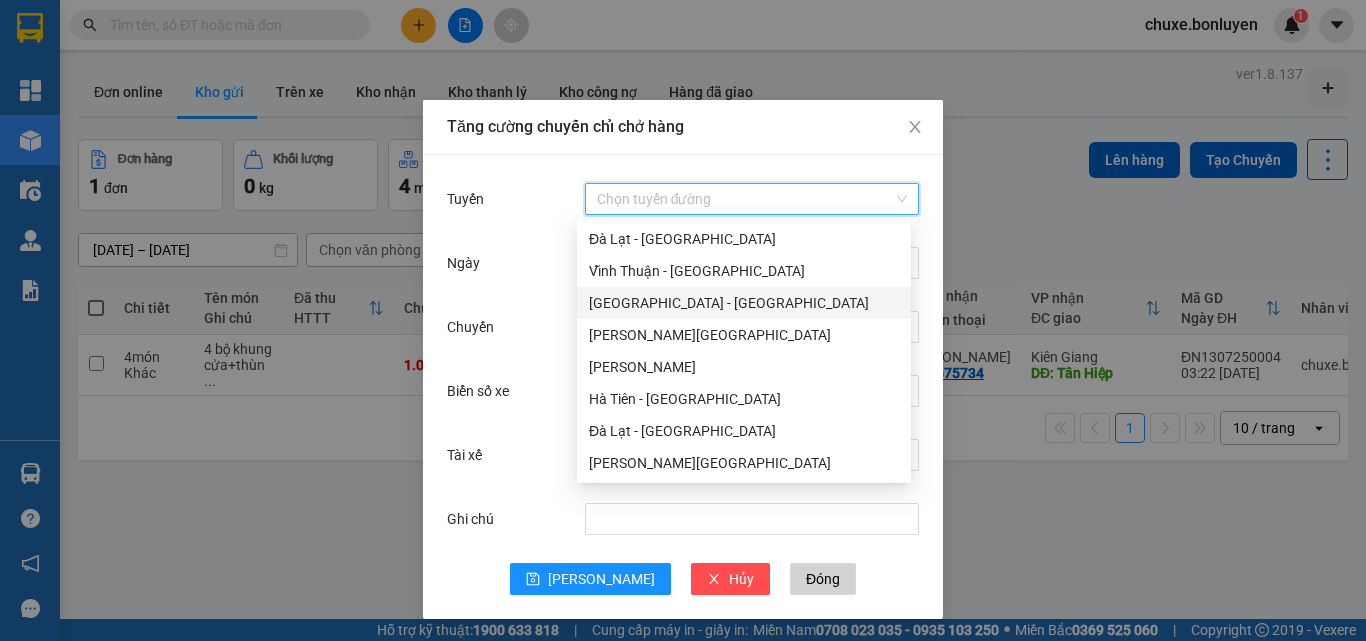 click on "[GEOGRAPHIC_DATA] - [GEOGRAPHIC_DATA]" at bounding box center (744, 303) 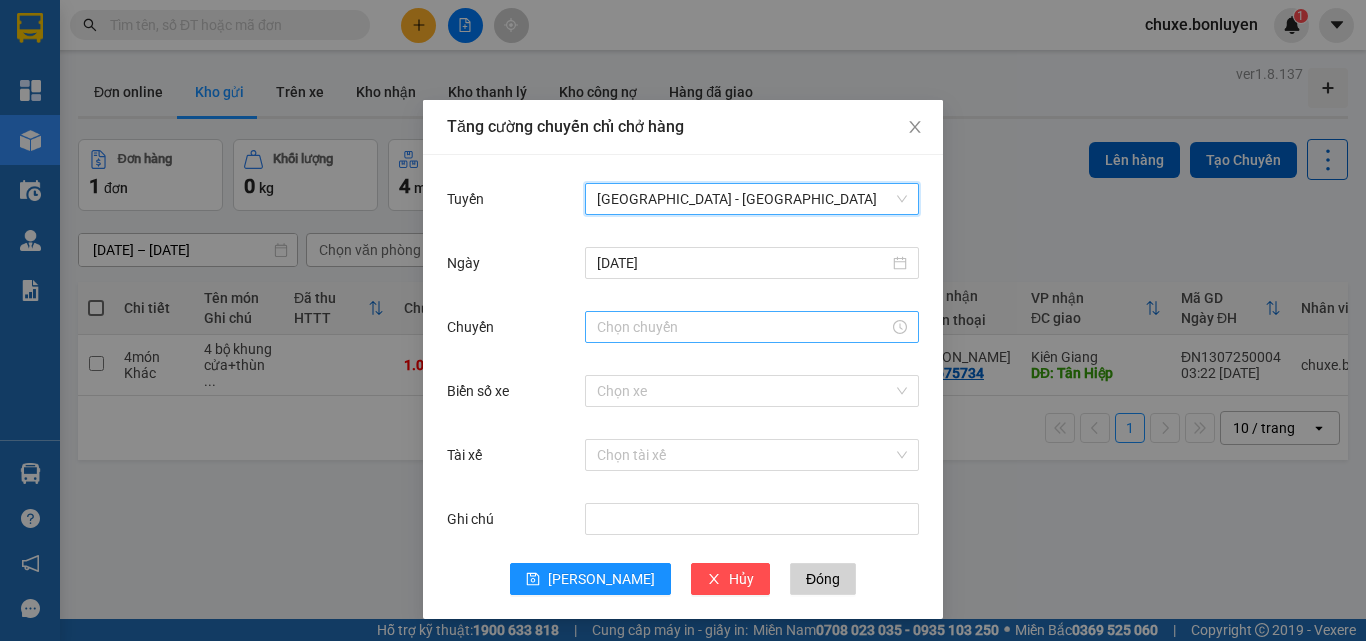 click on "Chuyến" at bounding box center [743, 327] 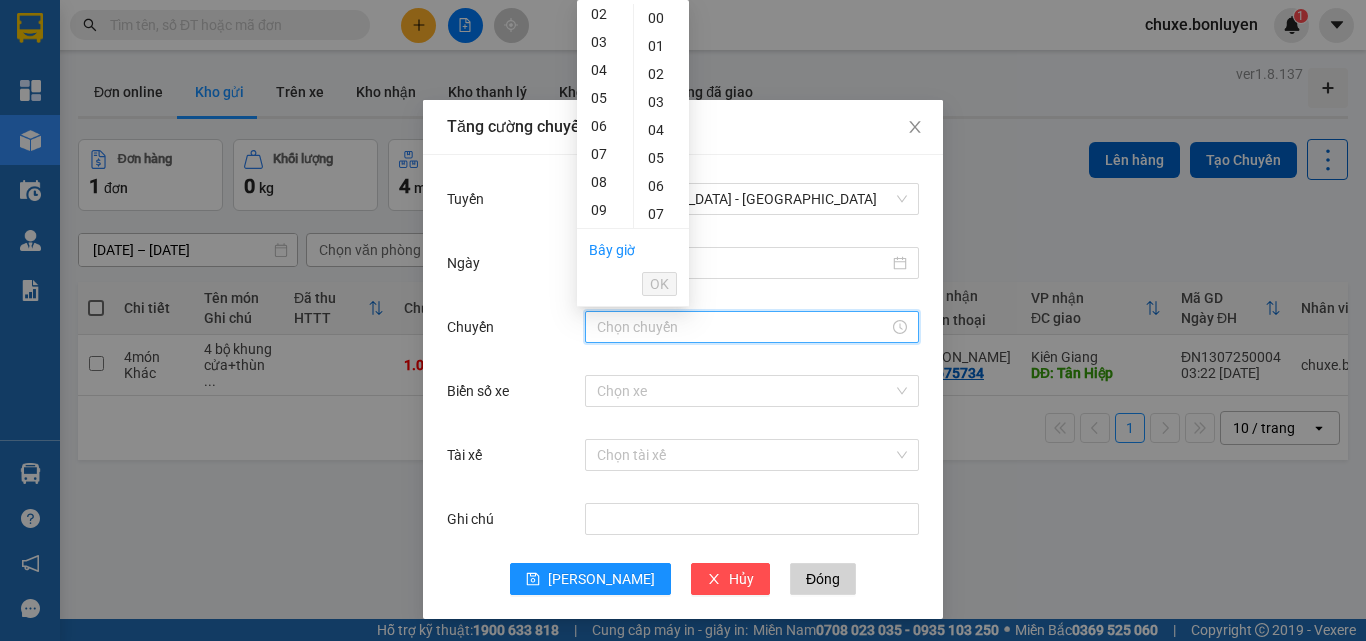 scroll, scrollTop: 80, scrollLeft: 0, axis: vertical 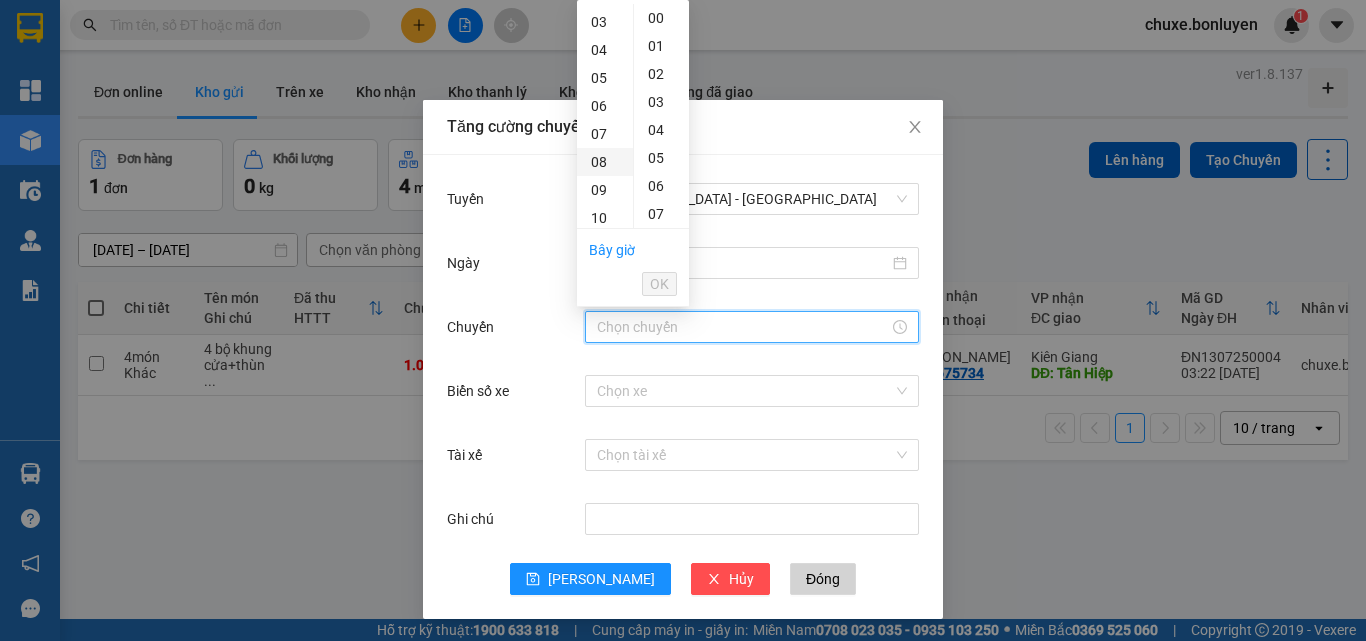 click on "08" at bounding box center [605, 162] 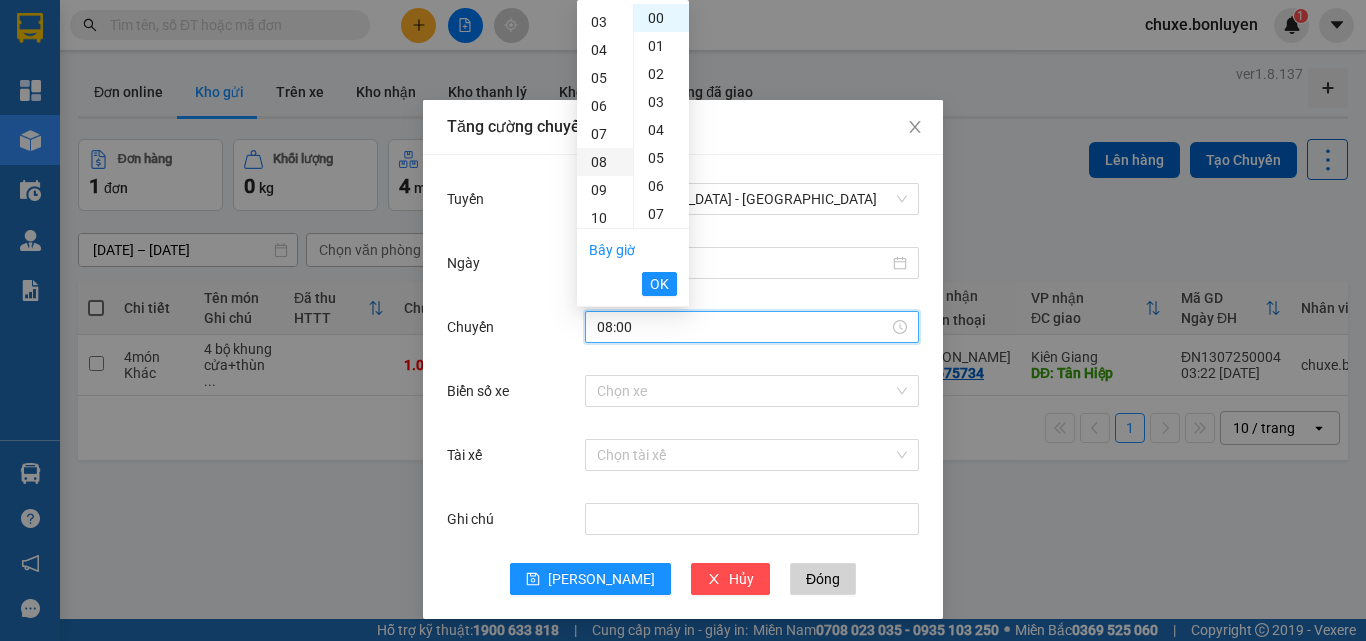 scroll, scrollTop: 224, scrollLeft: 0, axis: vertical 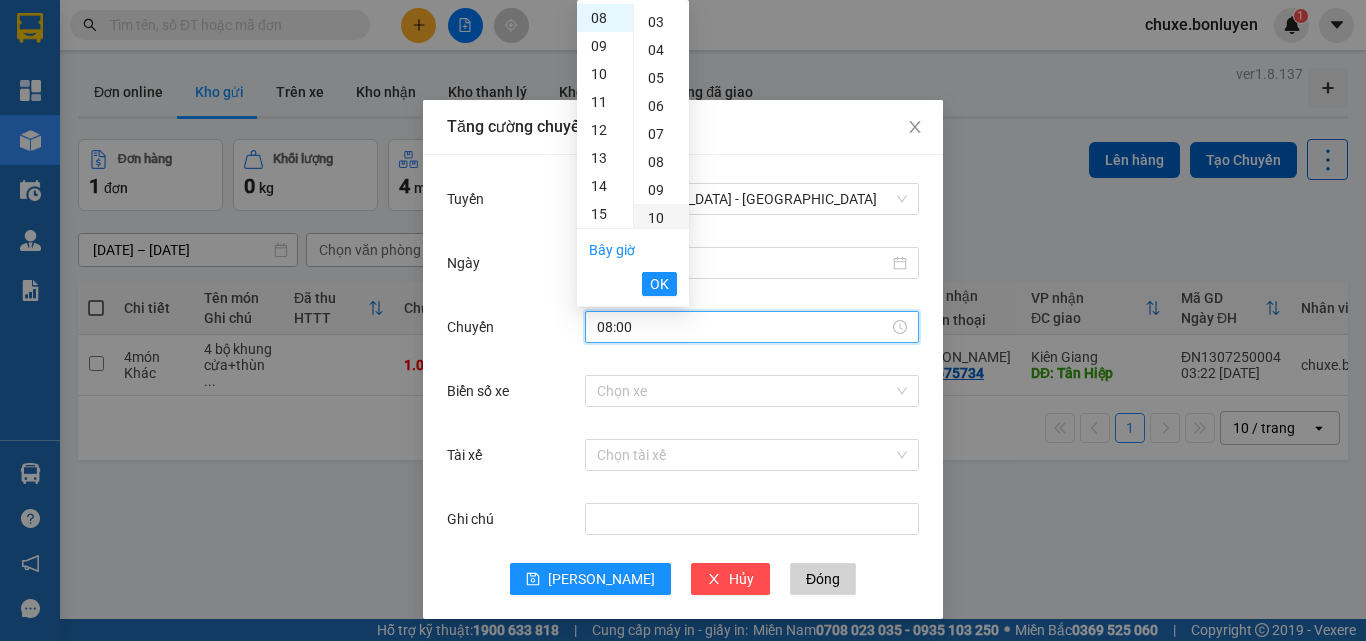 click on "10" at bounding box center [661, 218] 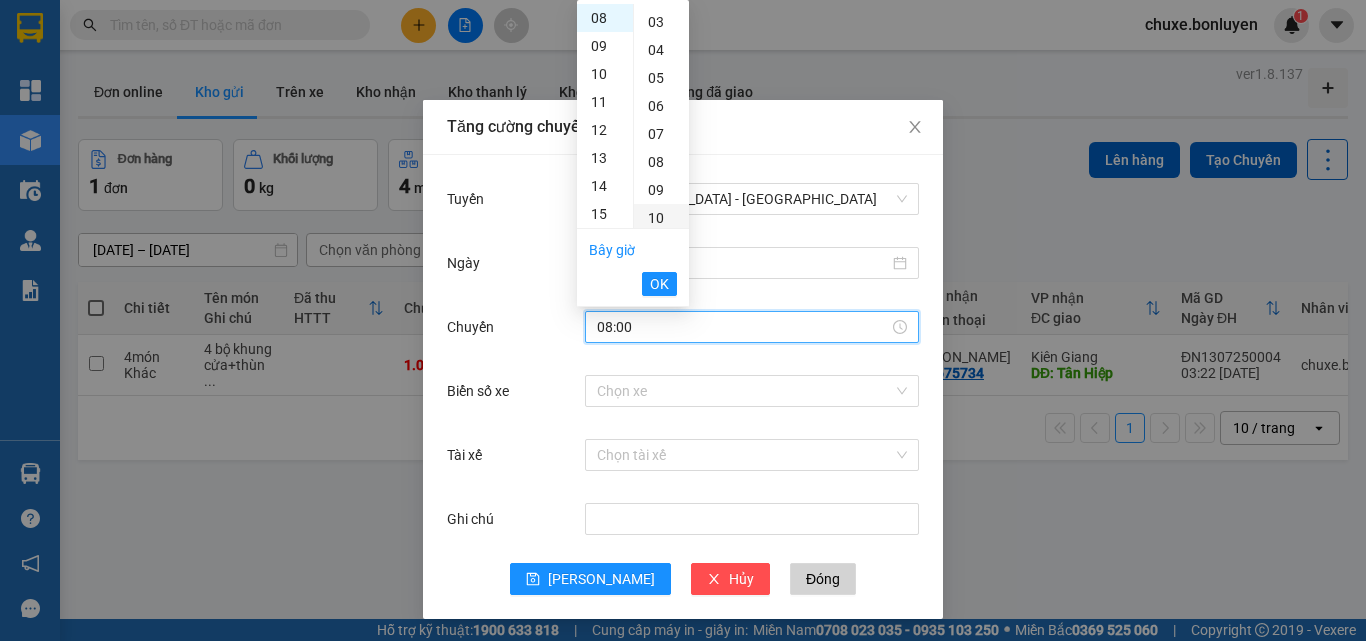 type on "08:10" 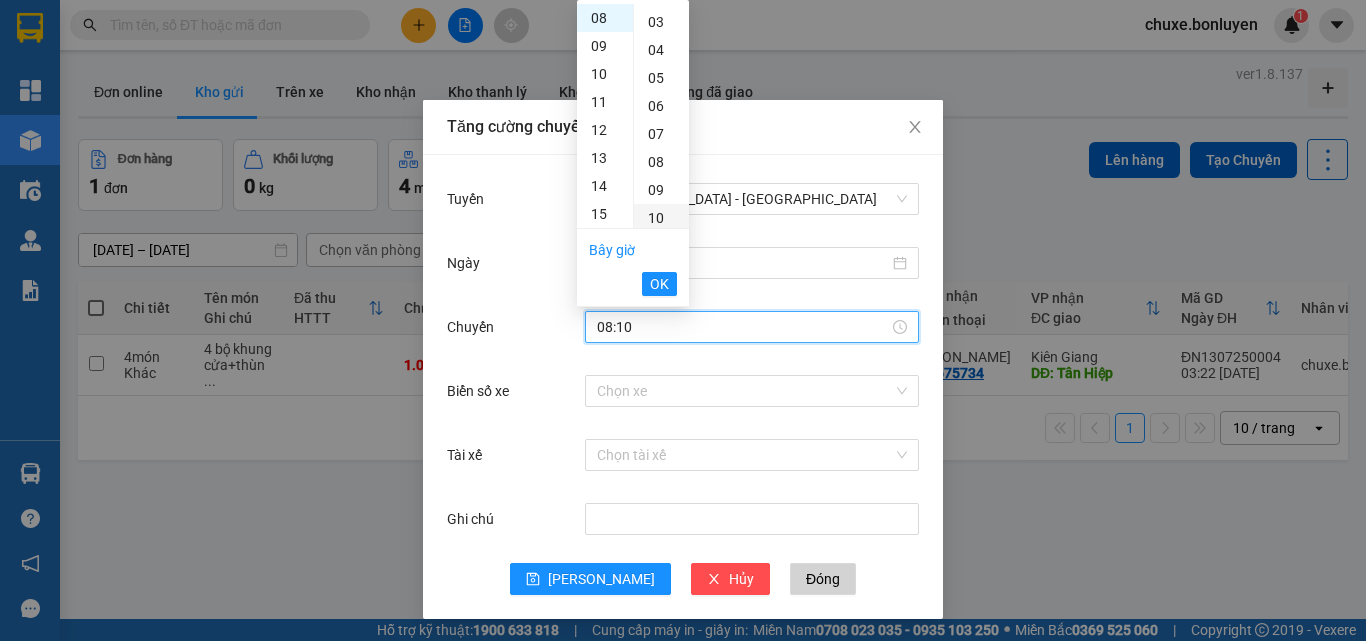 scroll, scrollTop: 280, scrollLeft: 0, axis: vertical 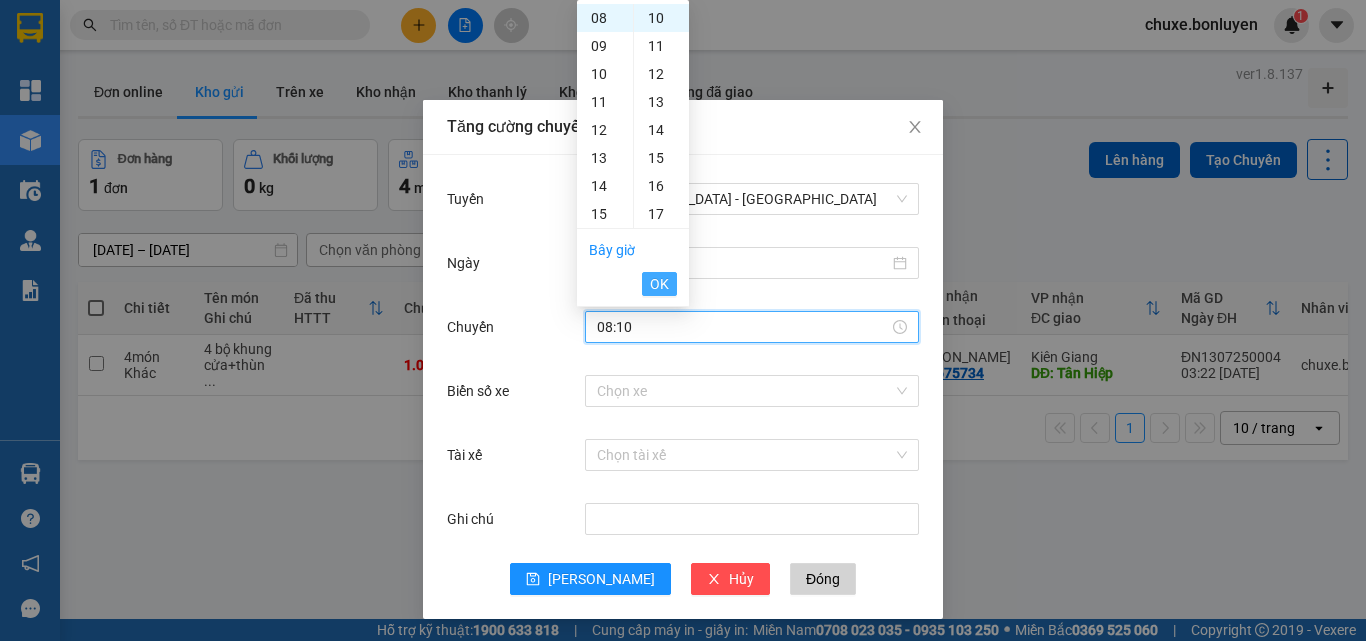 click on "OK" at bounding box center (659, 284) 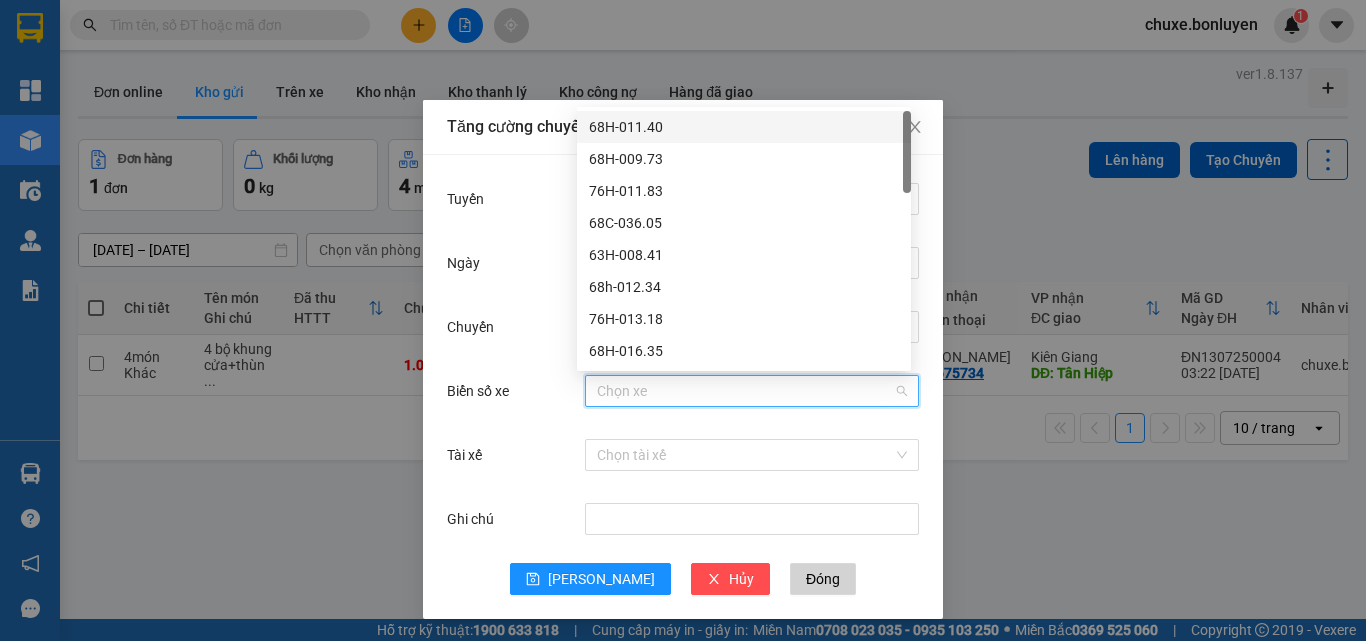 click on "Biển số xe" at bounding box center [745, 391] 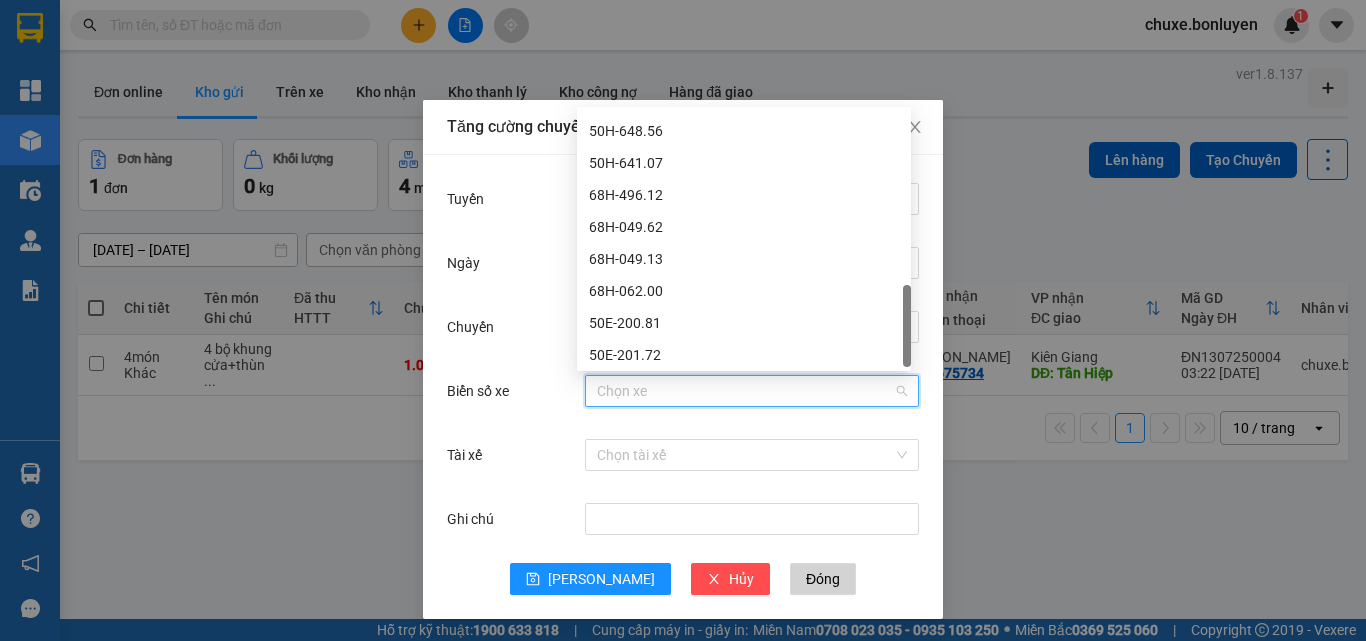scroll, scrollTop: 736, scrollLeft: 0, axis: vertical 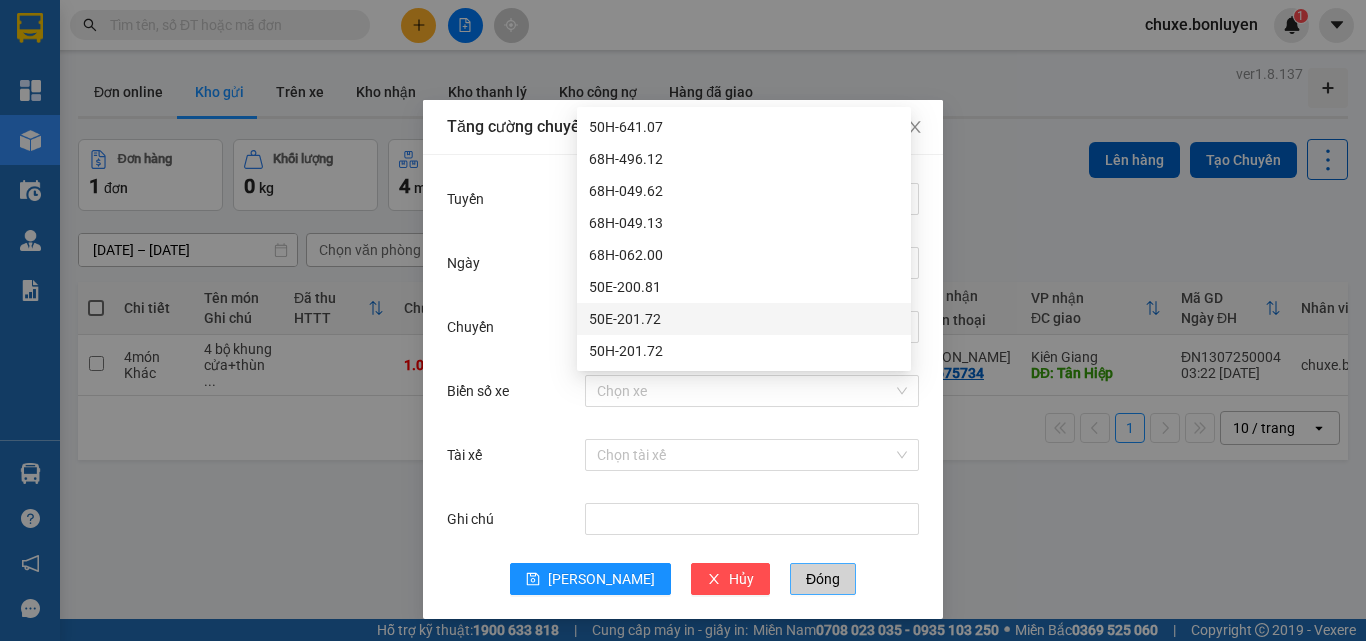 click on "Đóng" at bounding box center (823, 579) 